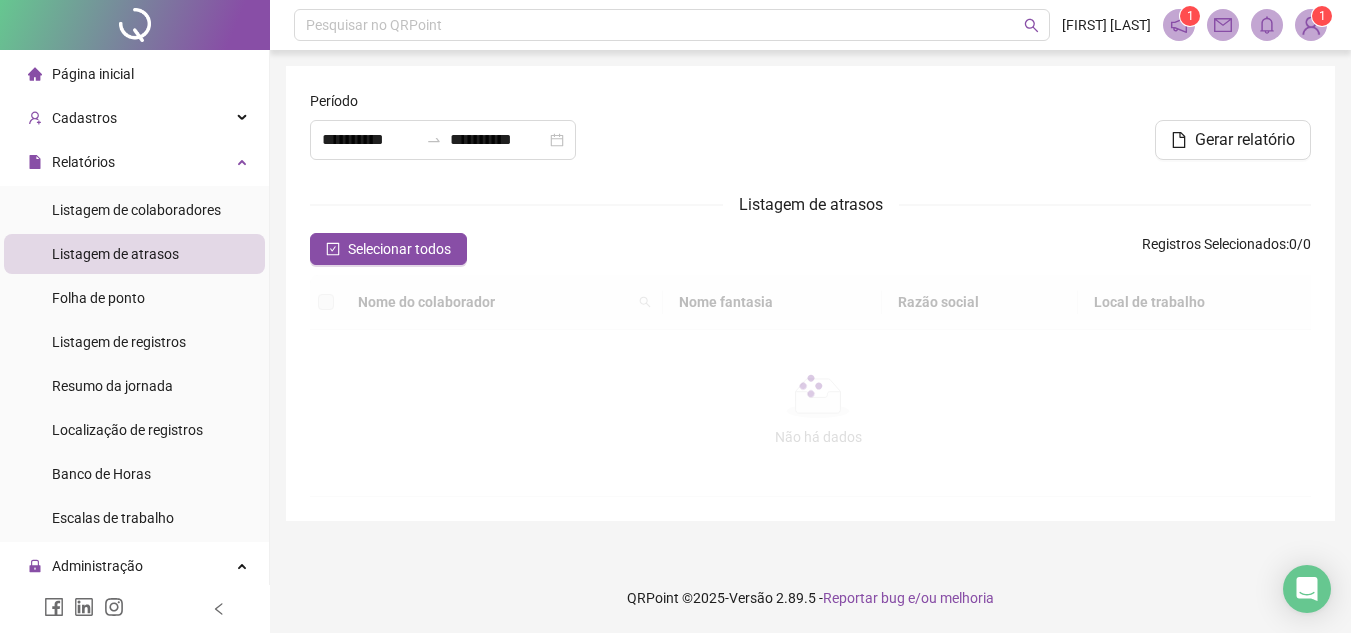 scroll, scrollTop: 0, scrollLeft: 0, axis: both 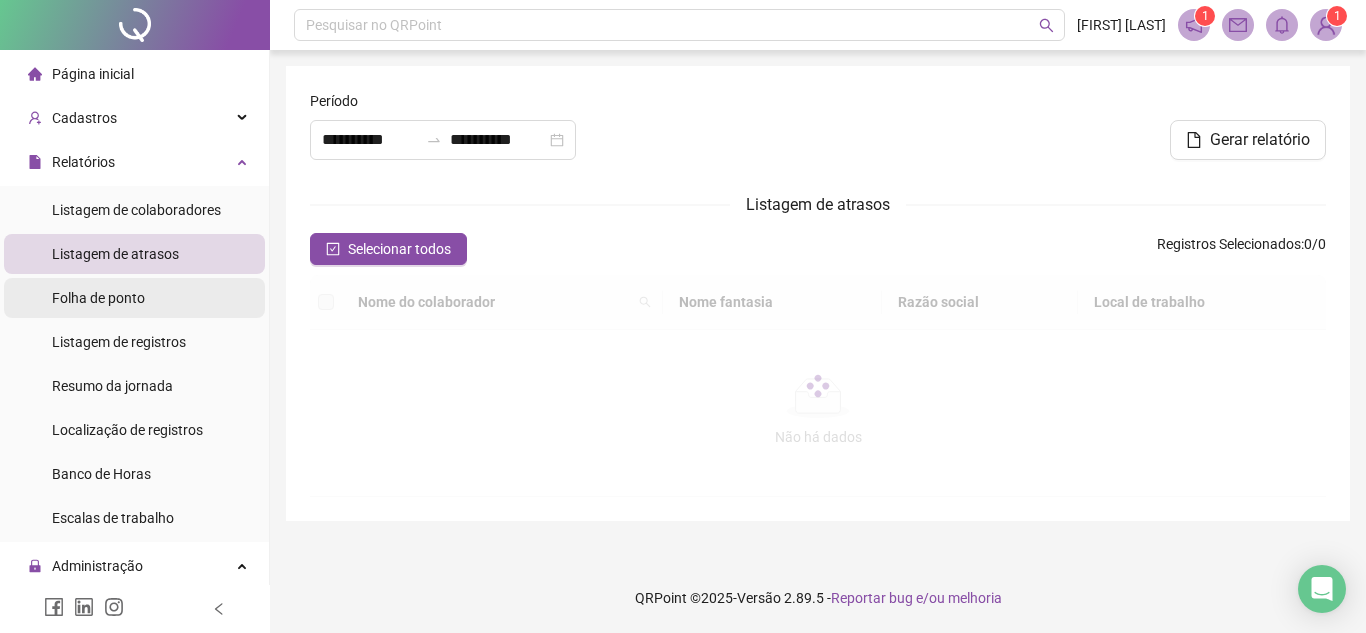 click on "Folha de ponto" at bounding box center [98, 298] 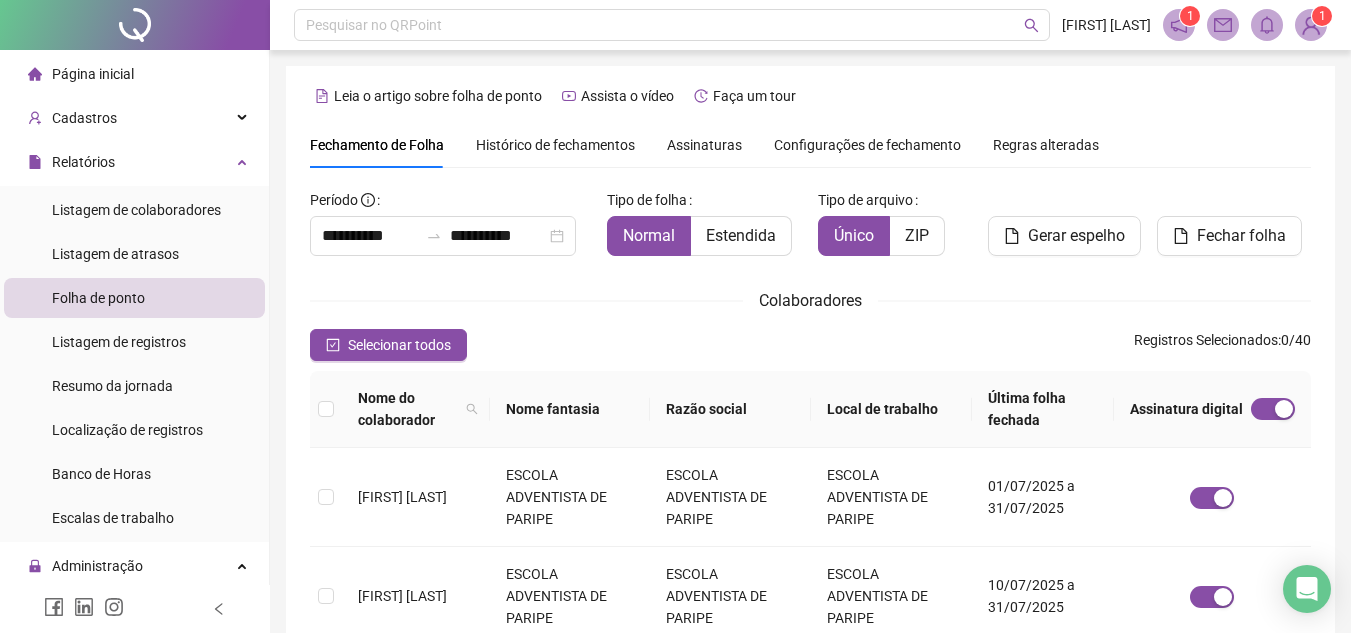 scroll, scrollTop: 93, scrollLeft: 0, axis: vertical 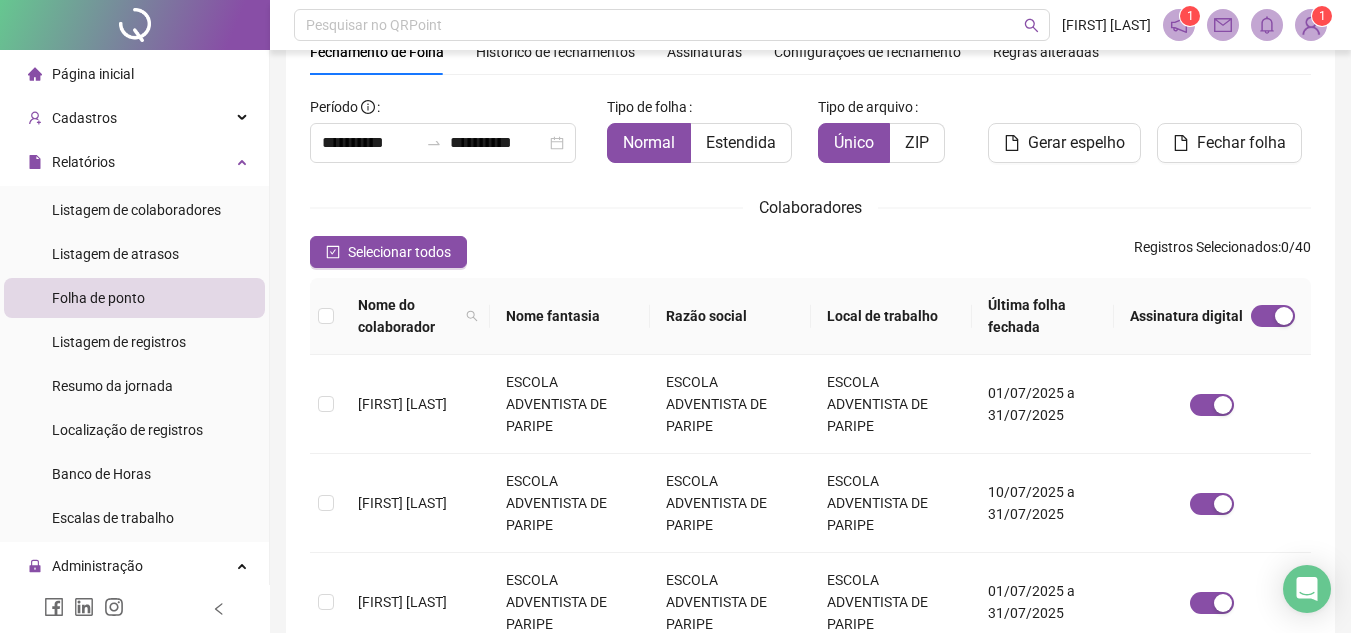 click on "Assinaturas" at bounding box center [704, 52] 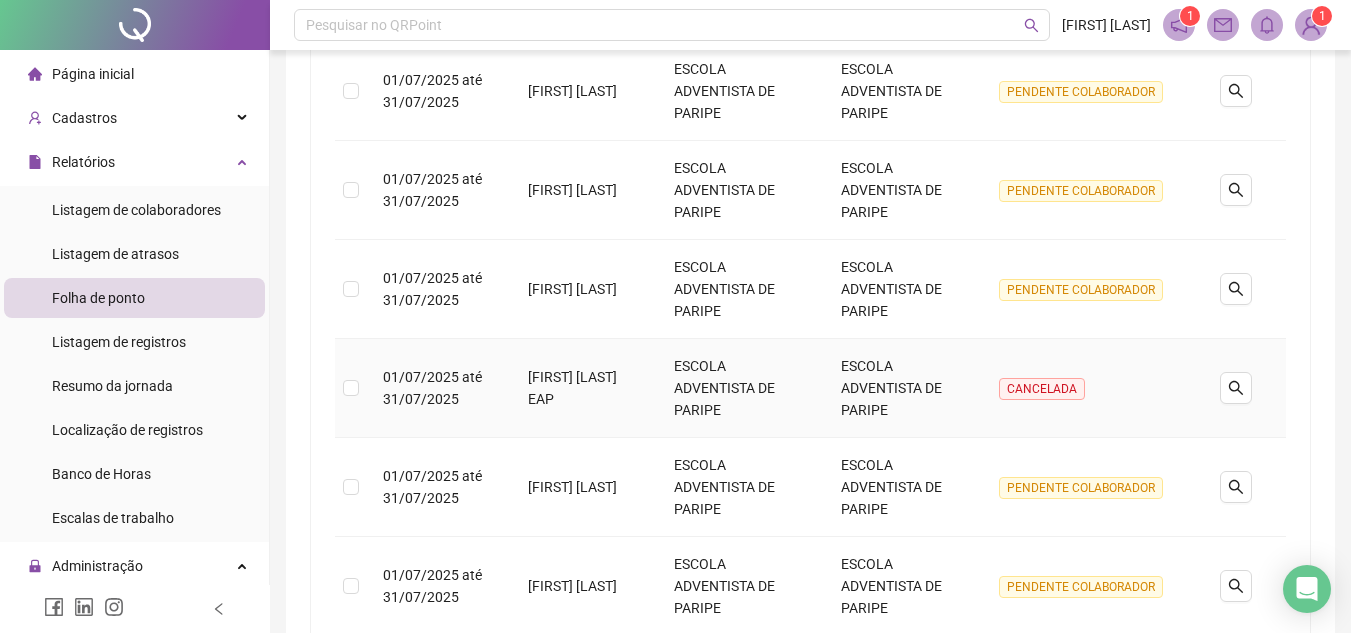 scroll, scrollTop: 289, scrollLeft: 0, axis: vertical 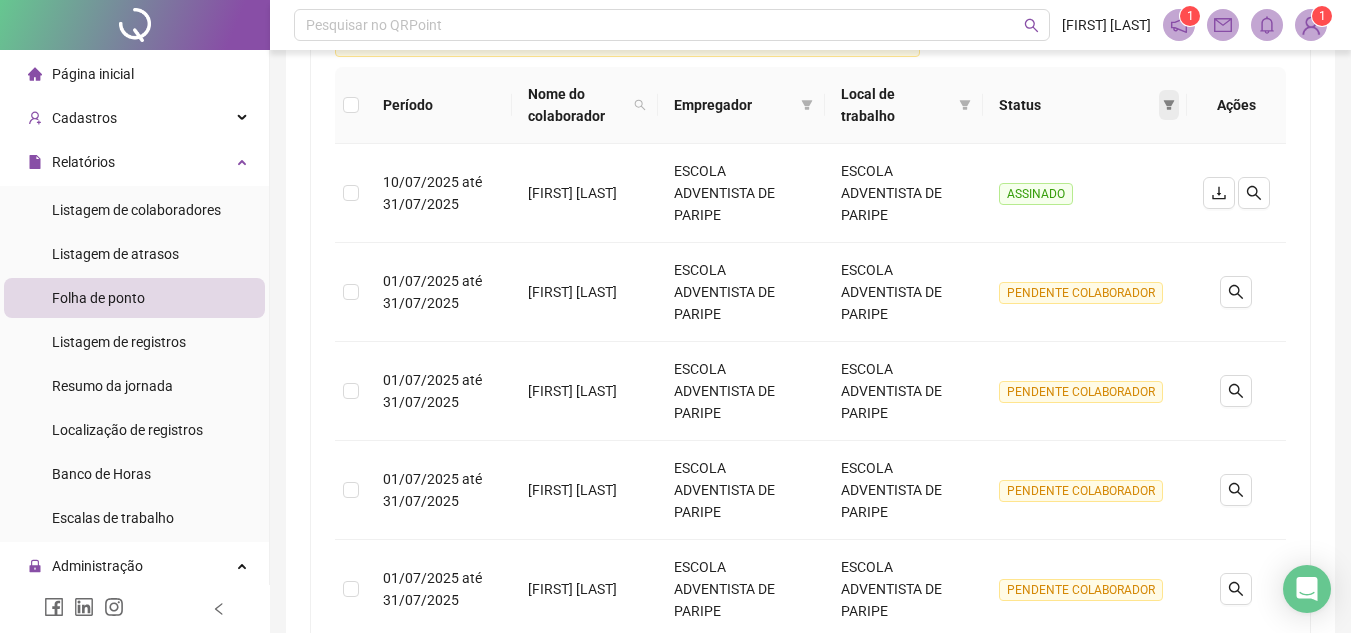click 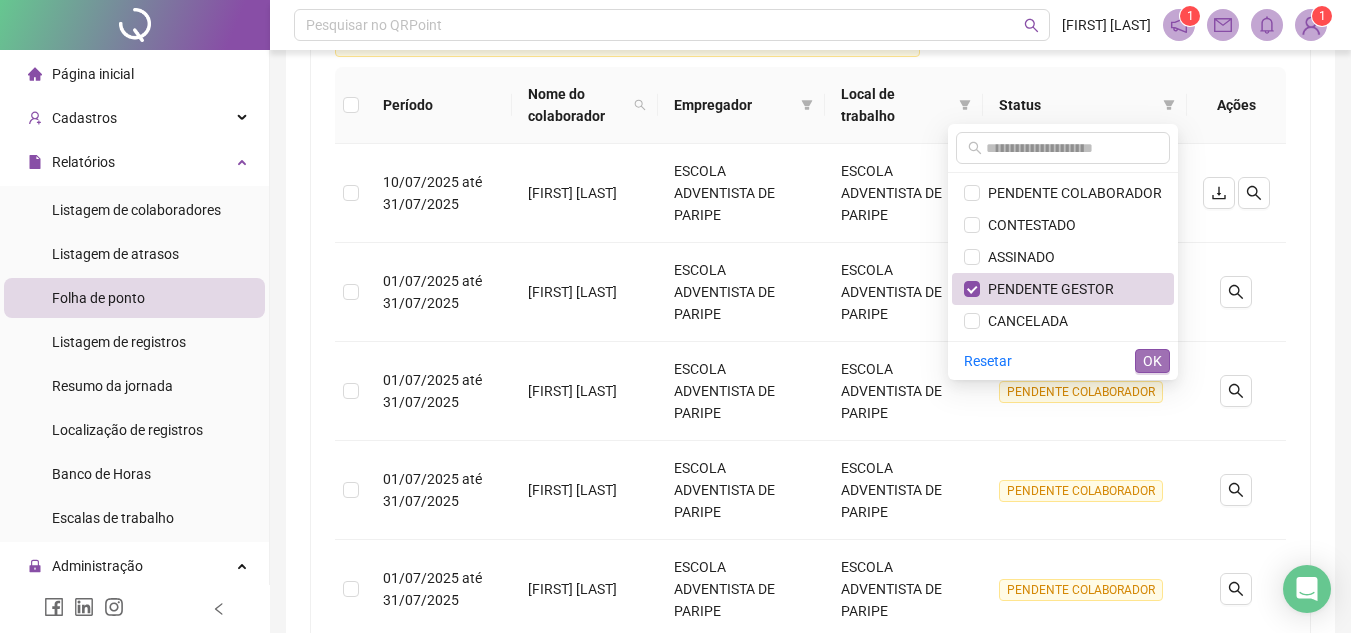 click on "OK" at bounding box center [1152, 361] 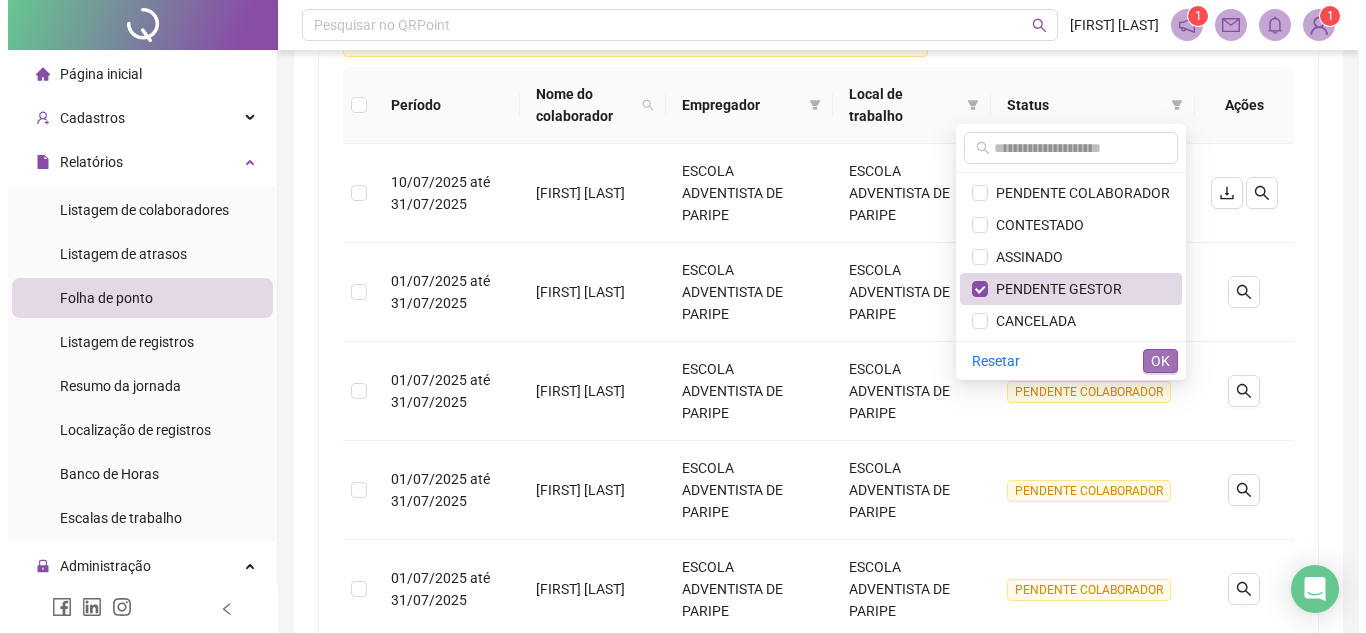 scroll, scrollTop: 153, scrollLeft: 0, axis: vertical 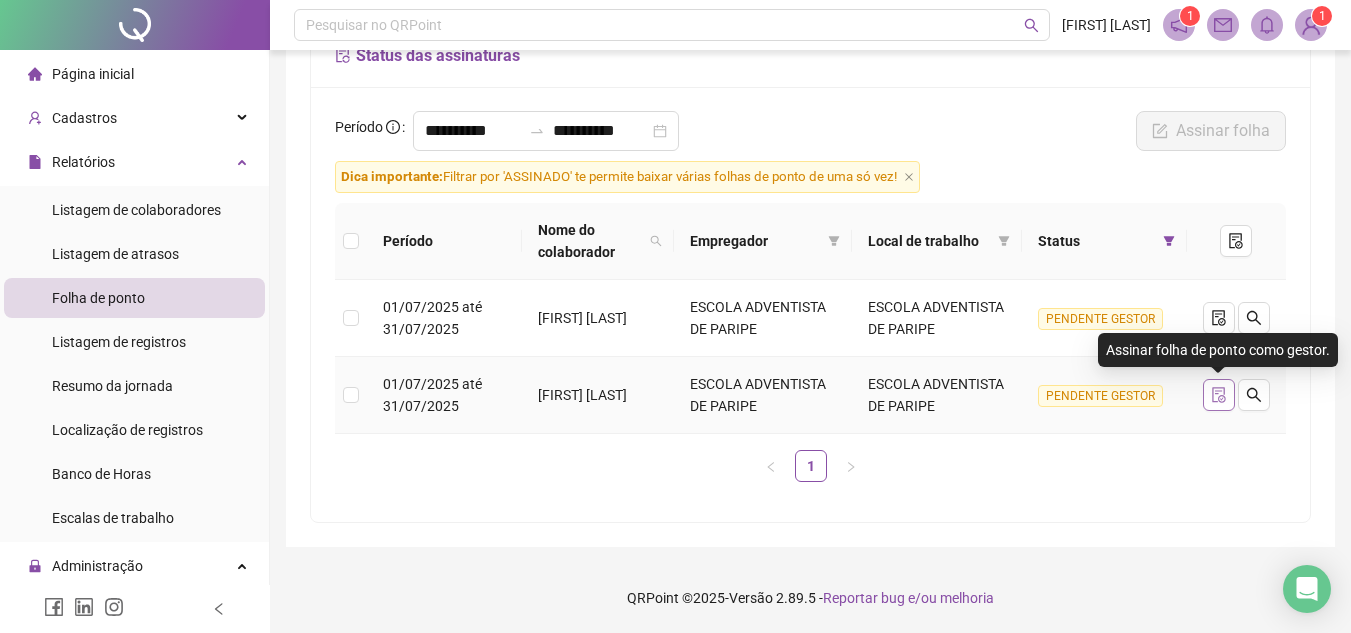 click 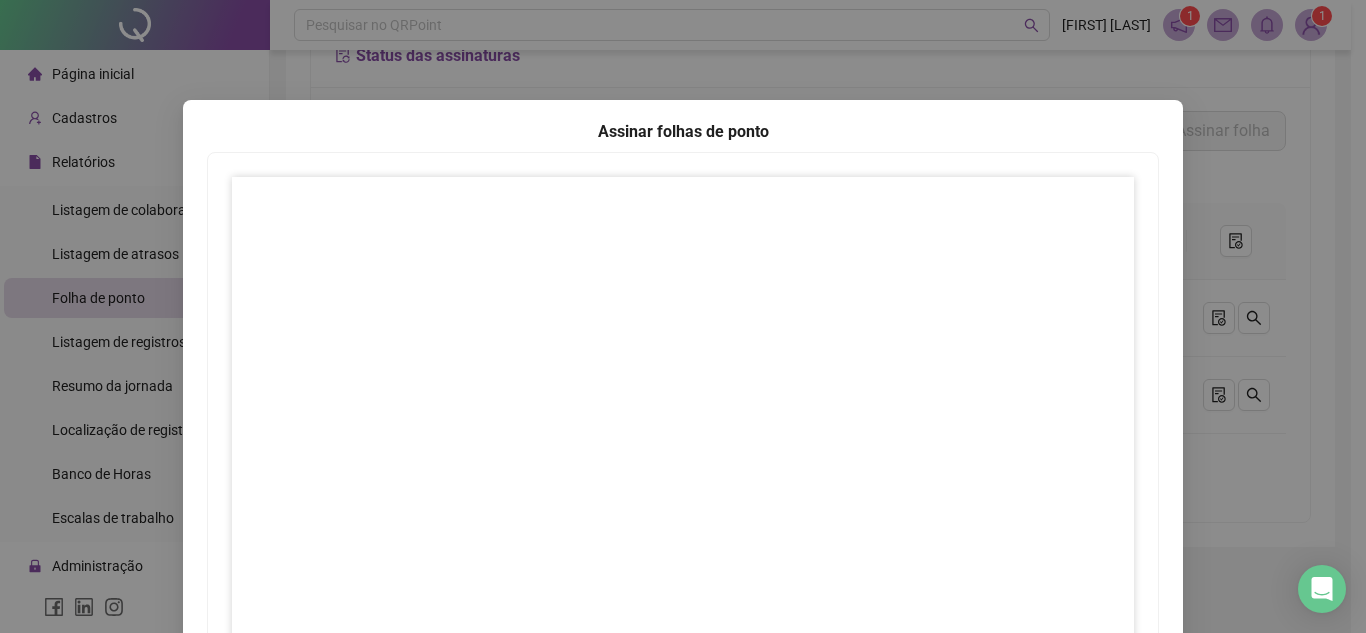 scroll, scrollTop: 297, scrollLeft: 0, axis: vertical 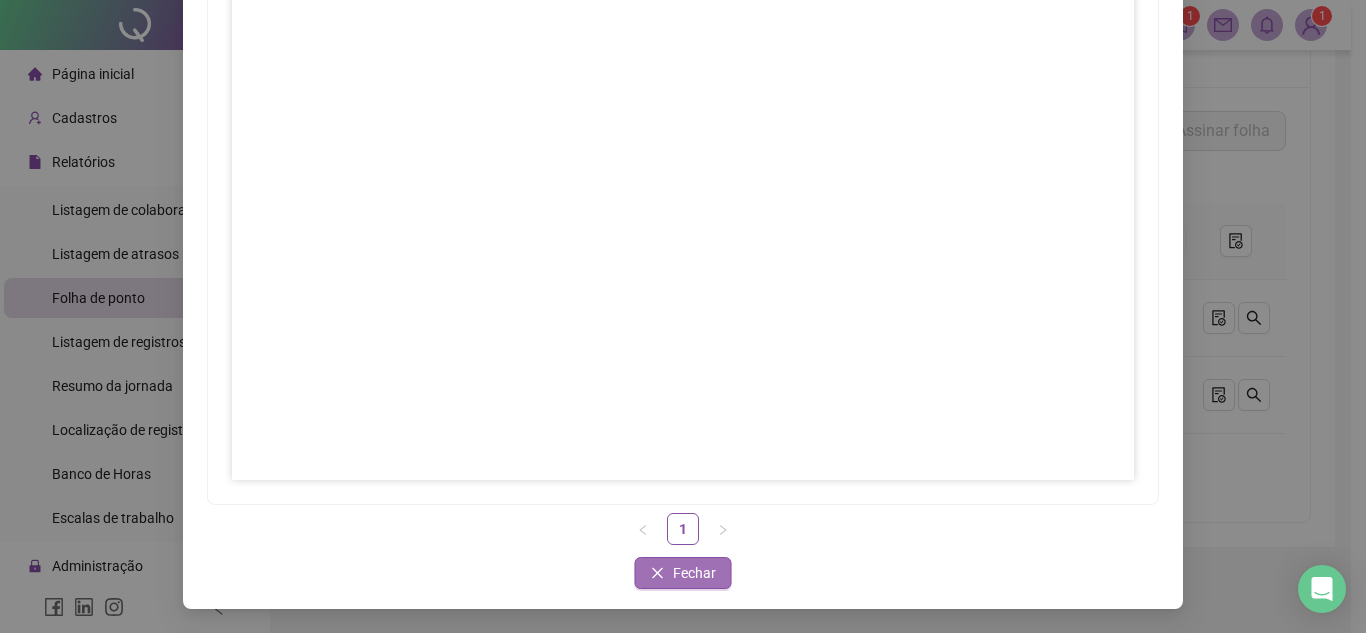 click on "Fechar" at bounding box center [694, 573] 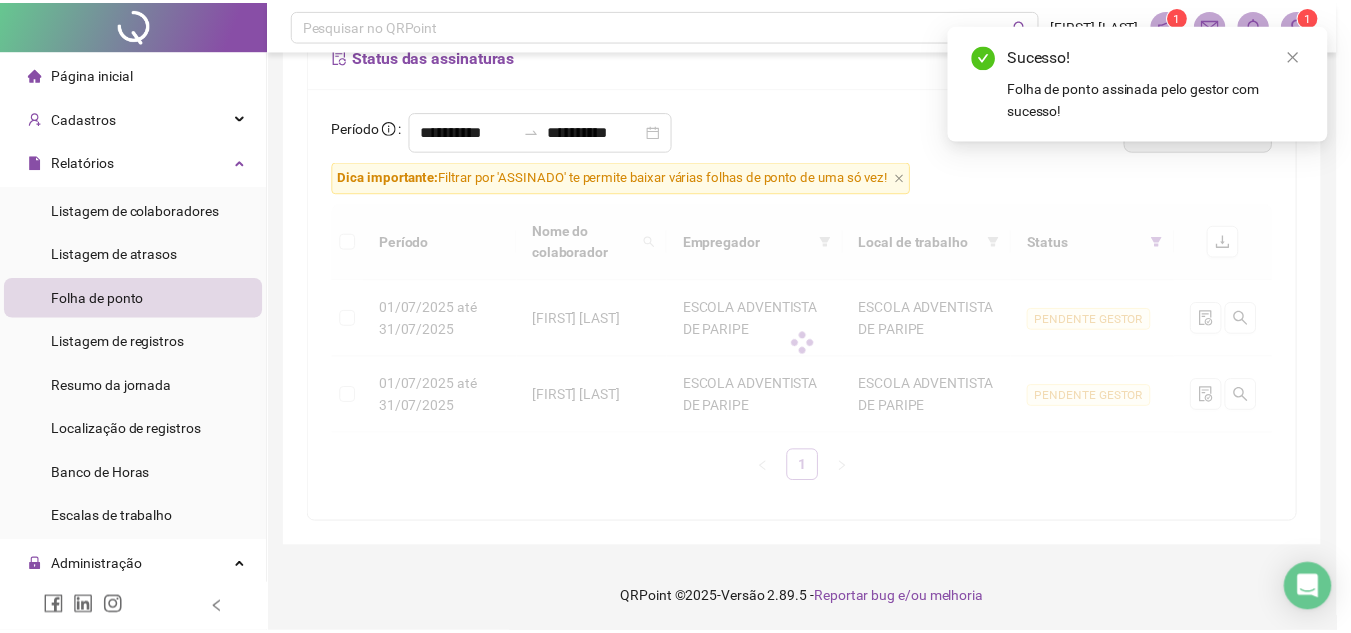 scroll, scrollTop: 197, scrollLeft: 0, axis: vertical 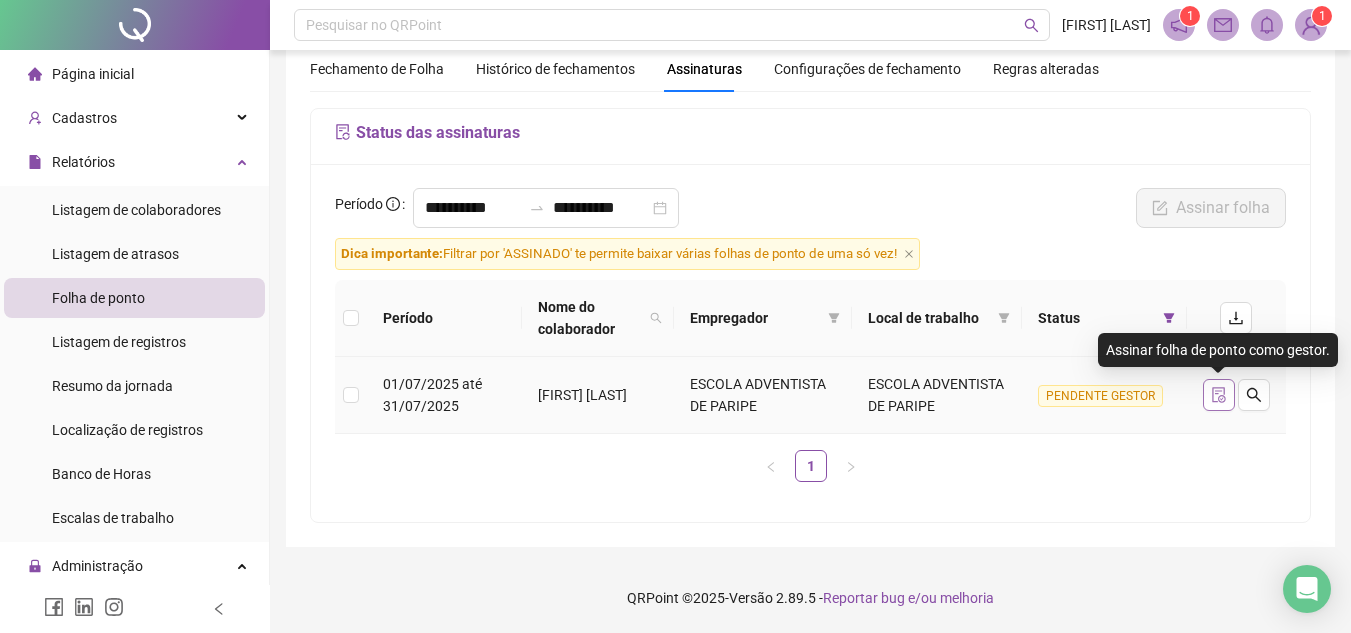 click 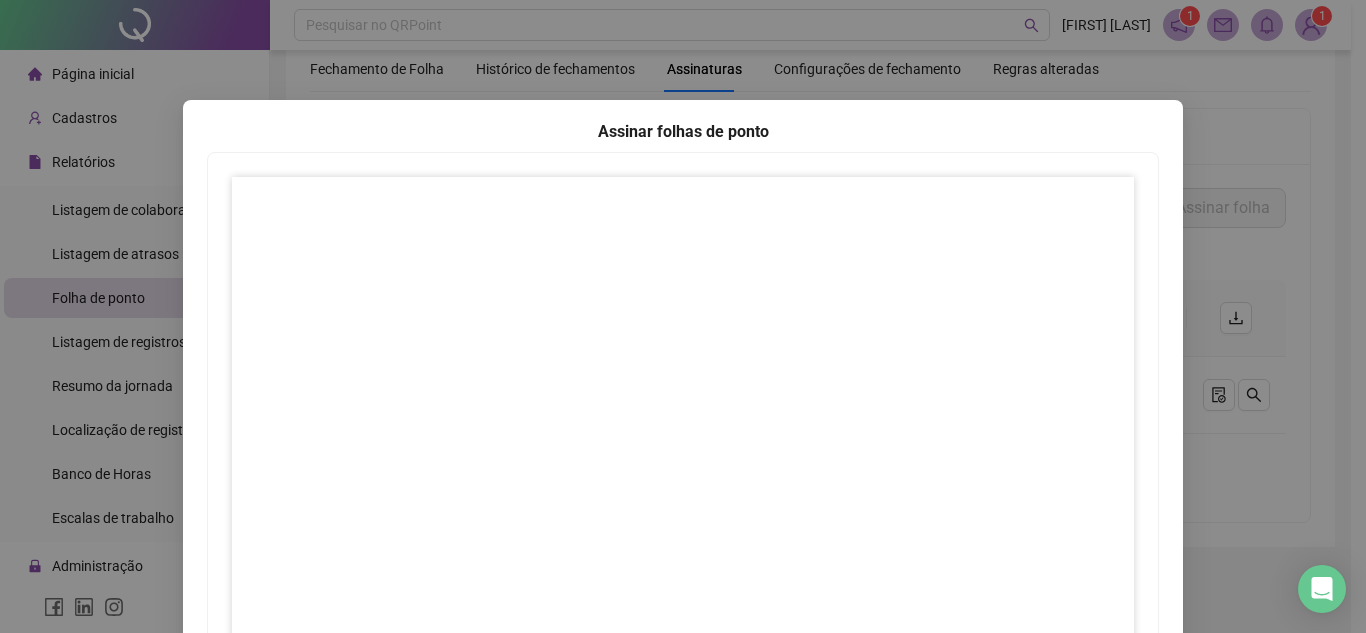 scroll, scrollTop: 297, scrollLeft: 0, axis: vertical 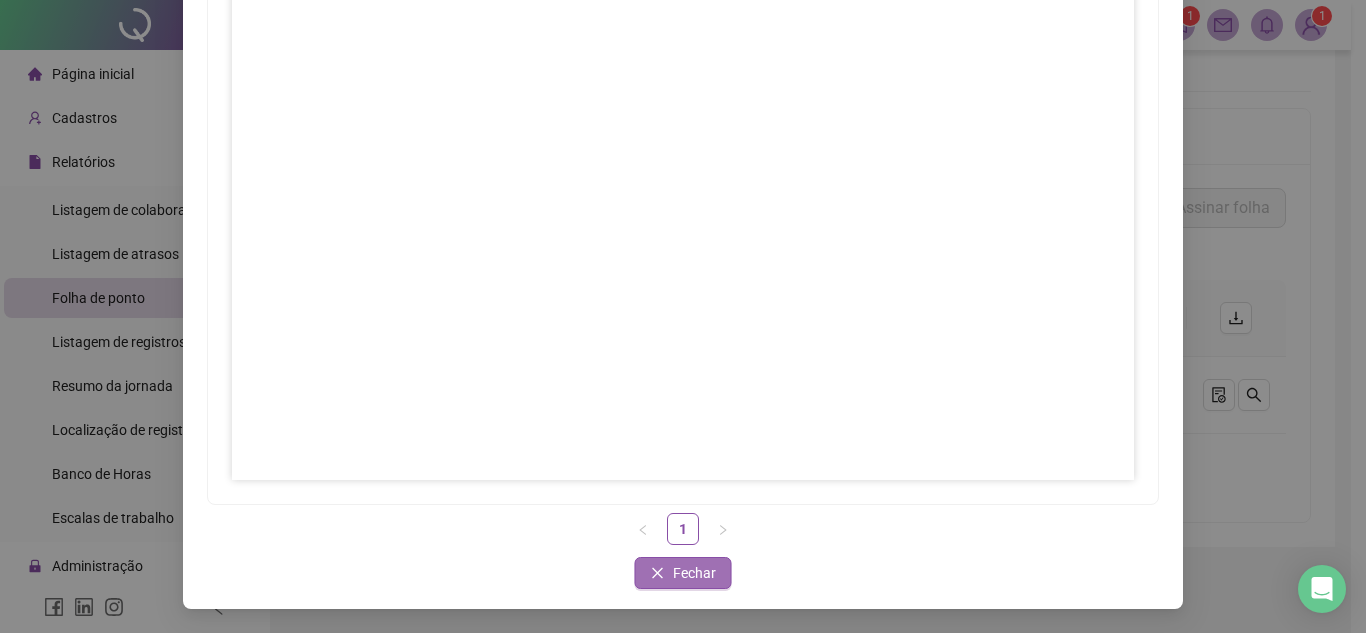click on "Fechar" at bounding box center [694, 573] 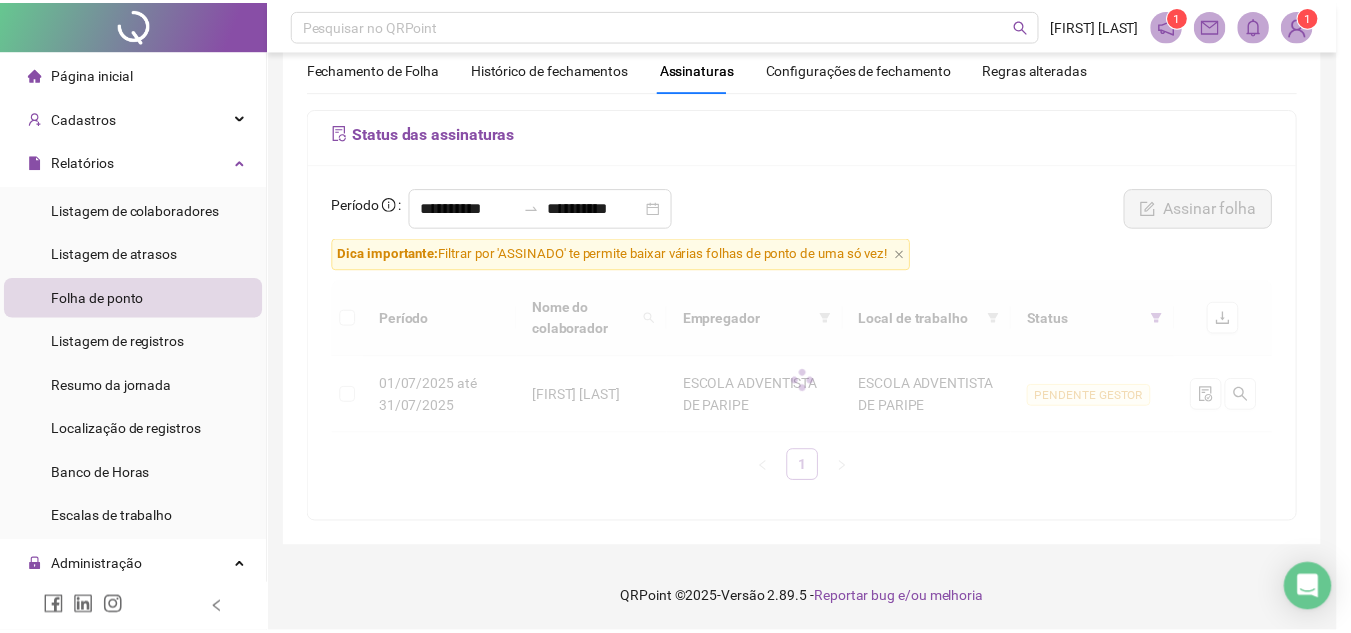 scroll, scrollTop: 197, scrollLeft: 0, axis: vertical 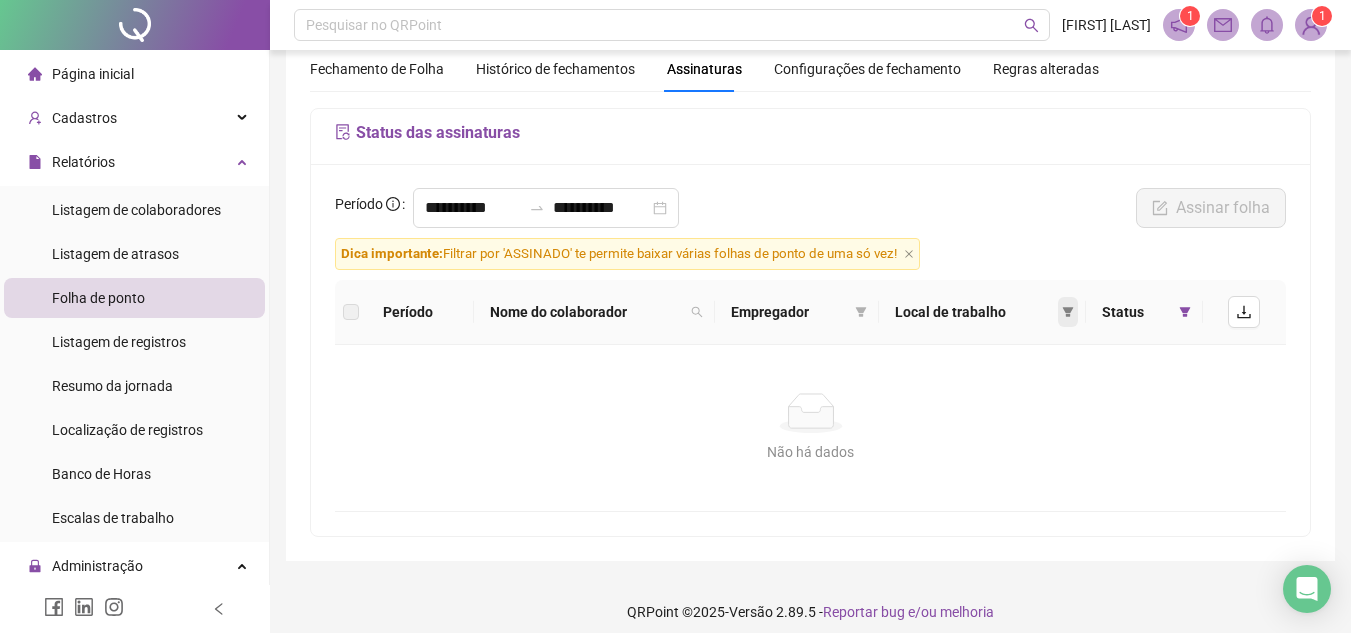 click 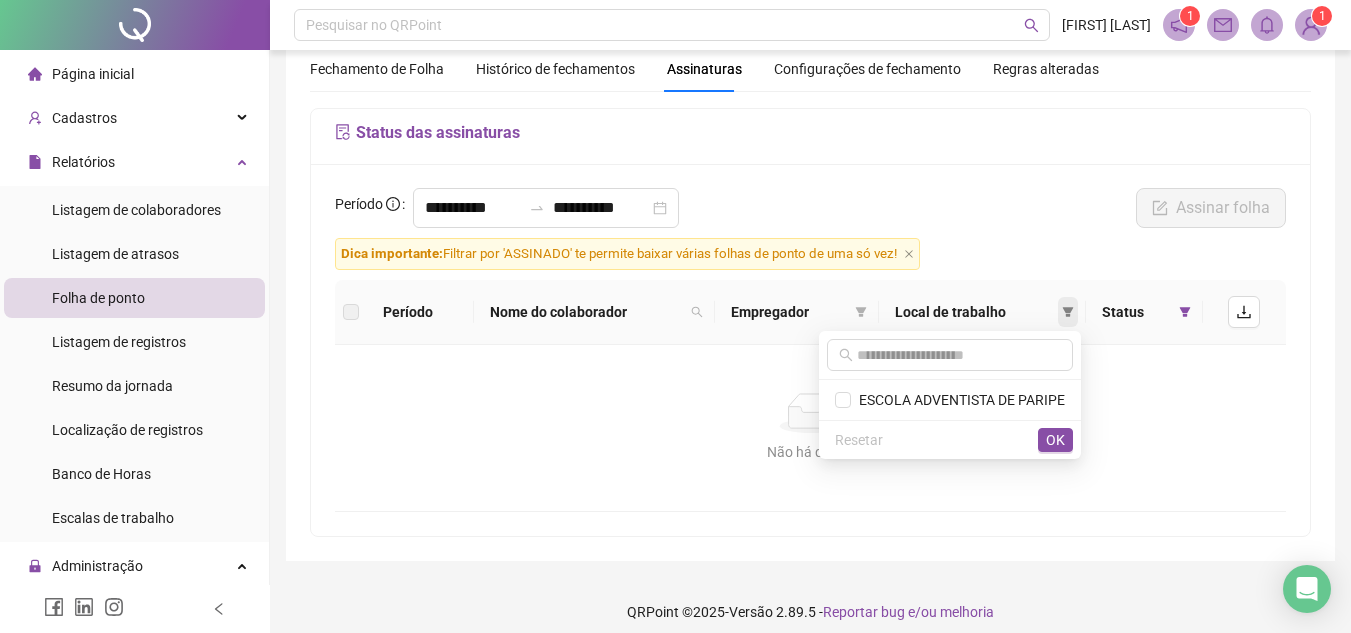 click 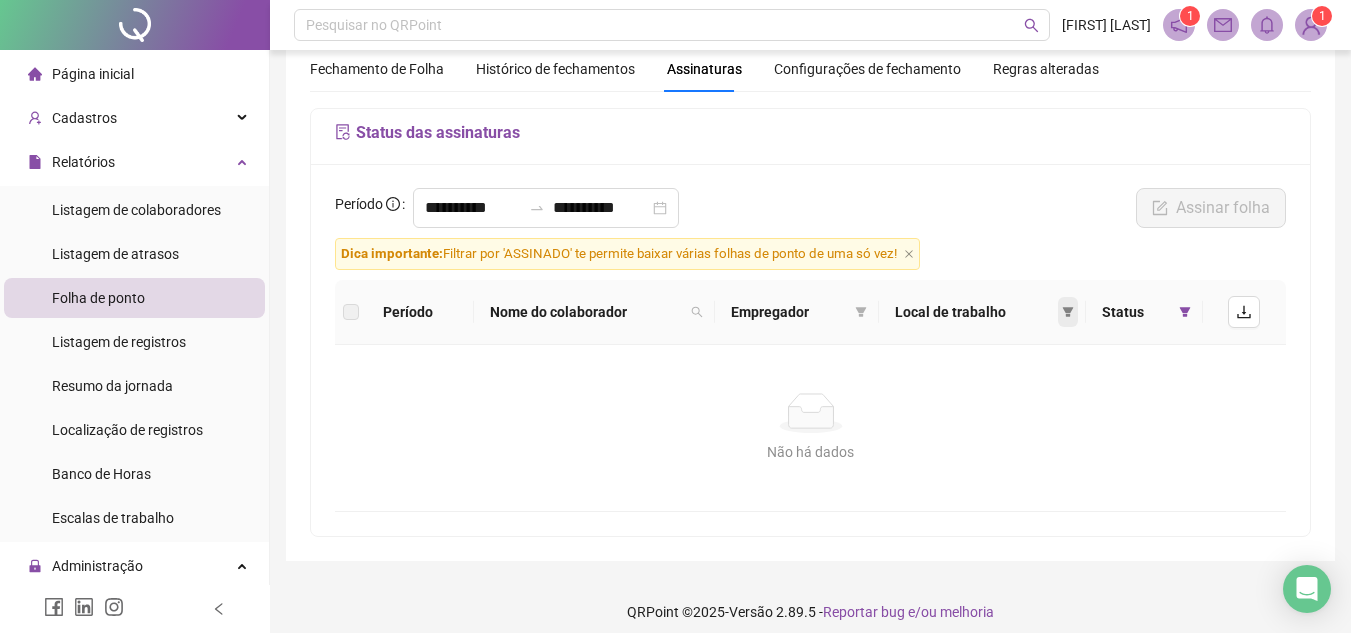 click 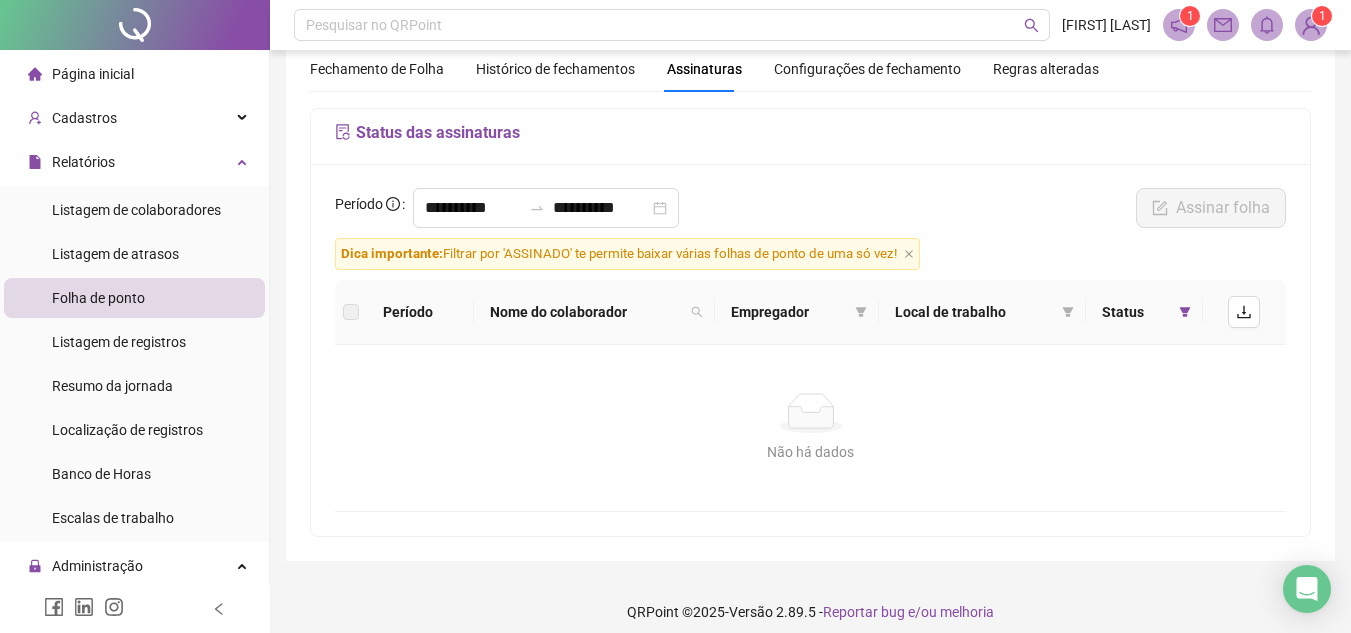 click on "Não há dados" at bounding box center (810, 413) 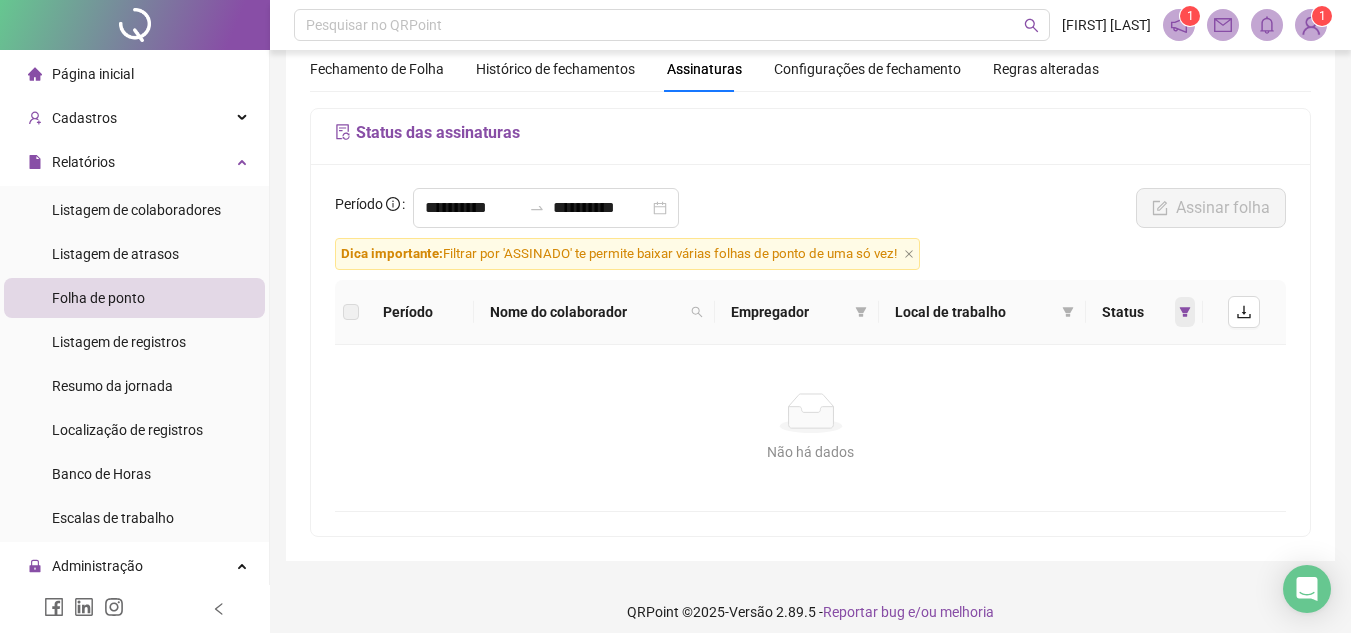 click 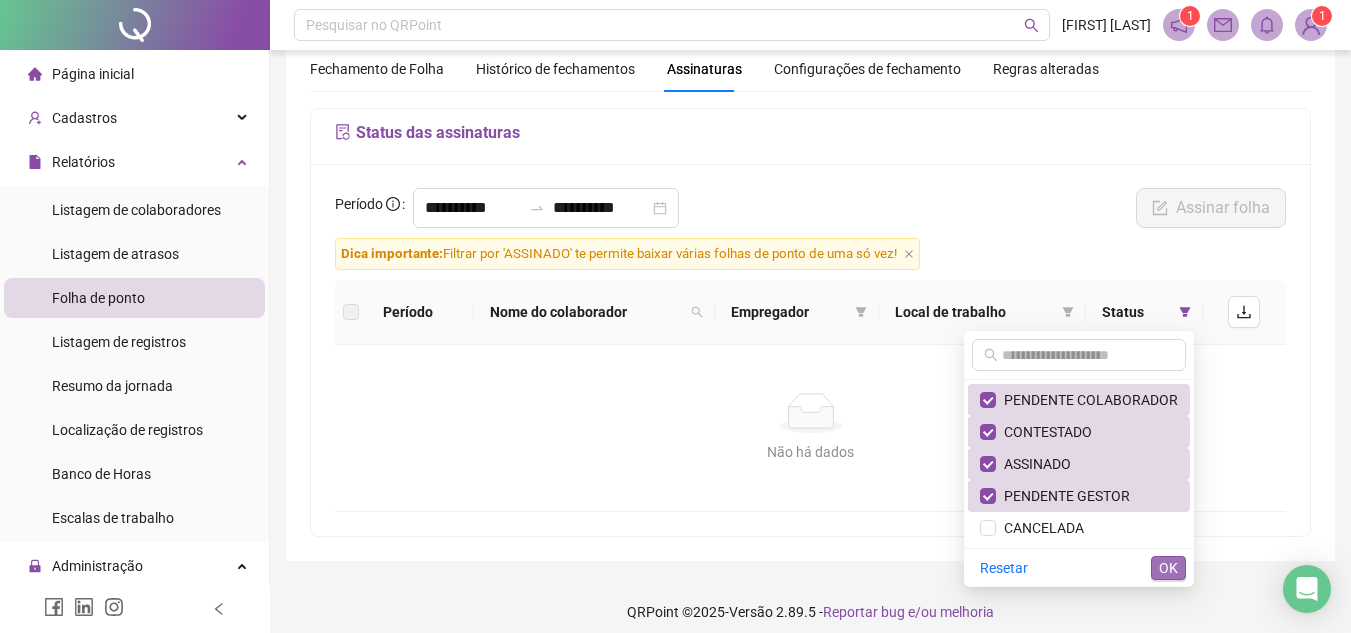 click on "OK" at bounding box center [1168, 568] 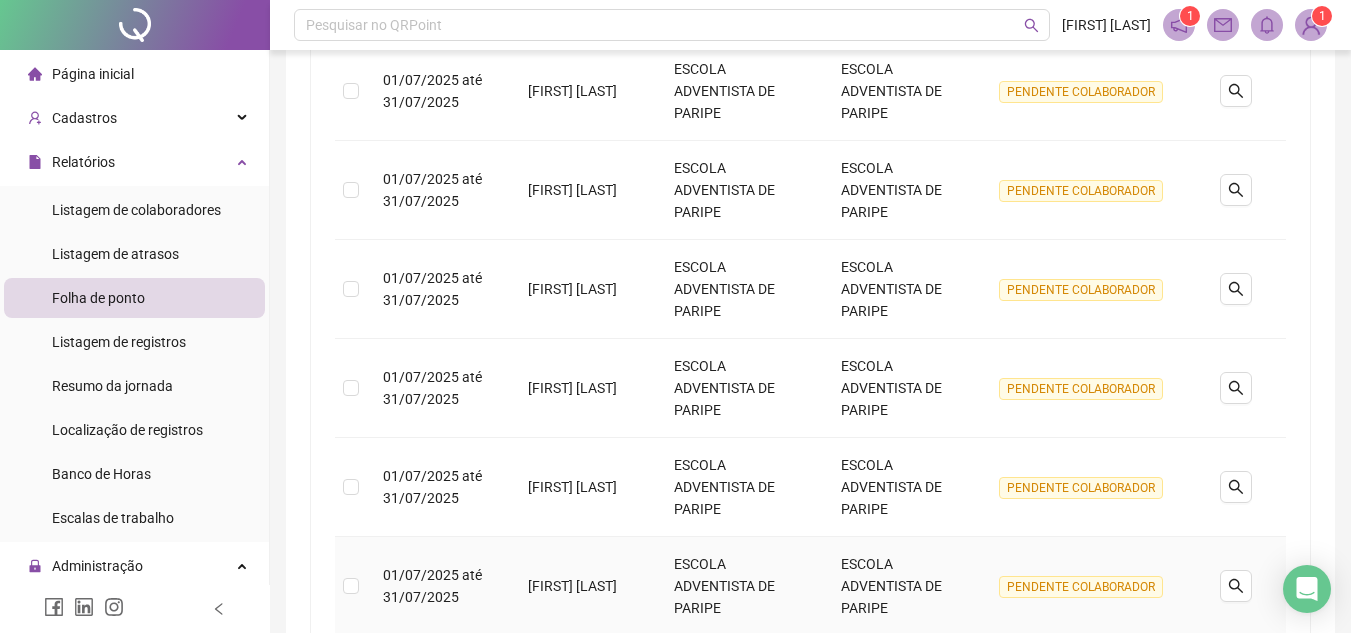 scroll, scrollTop: 989, scrollLeft: 0, axis: vertical 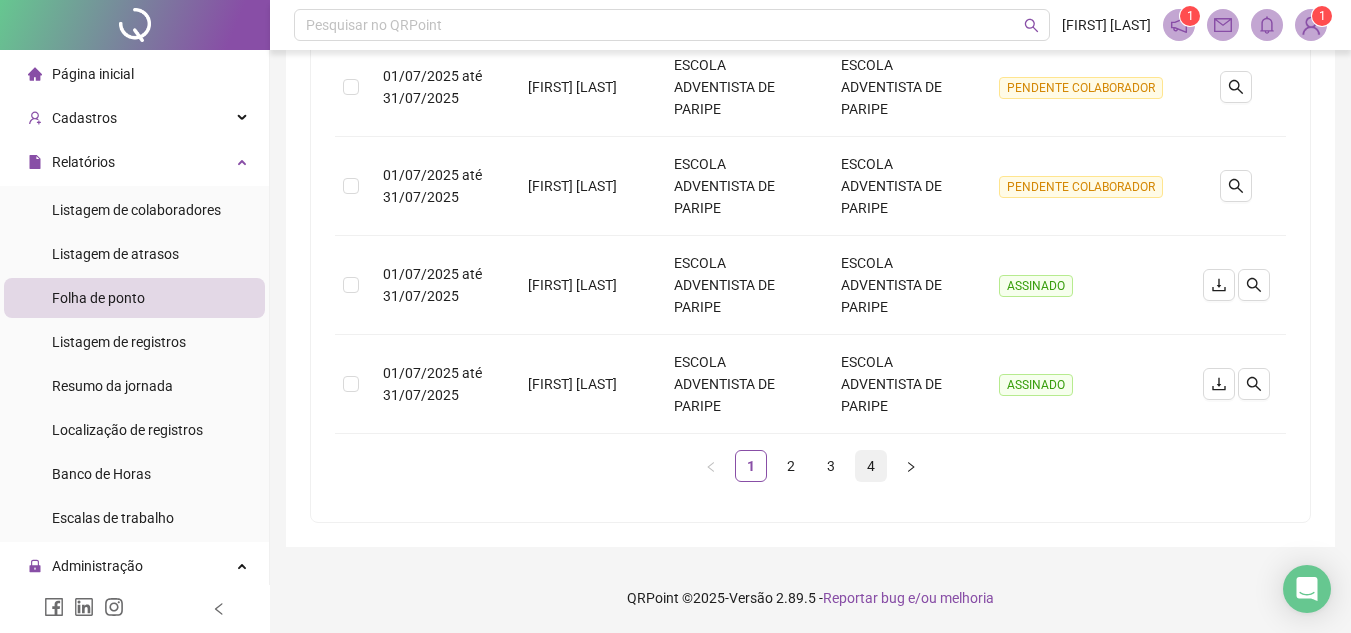 click on "4" at bounding box center (871, 466) 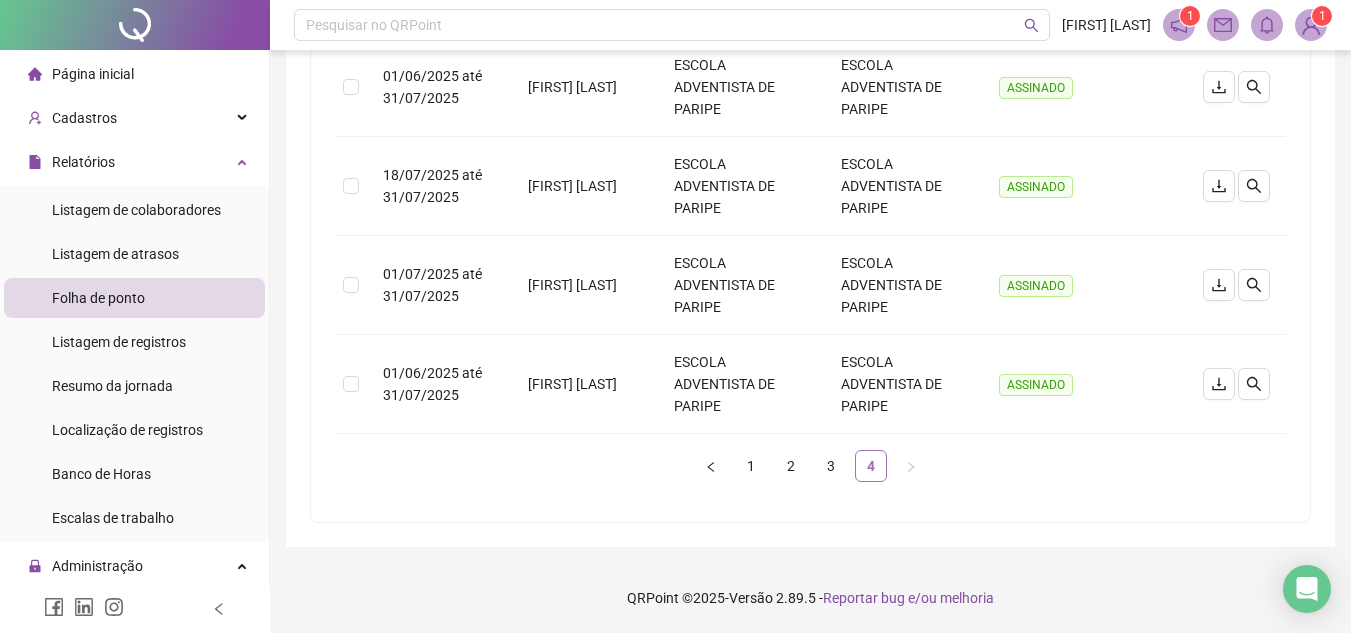 scroll, scrollTop: 692, scrollLeft: 0, axis: vertical 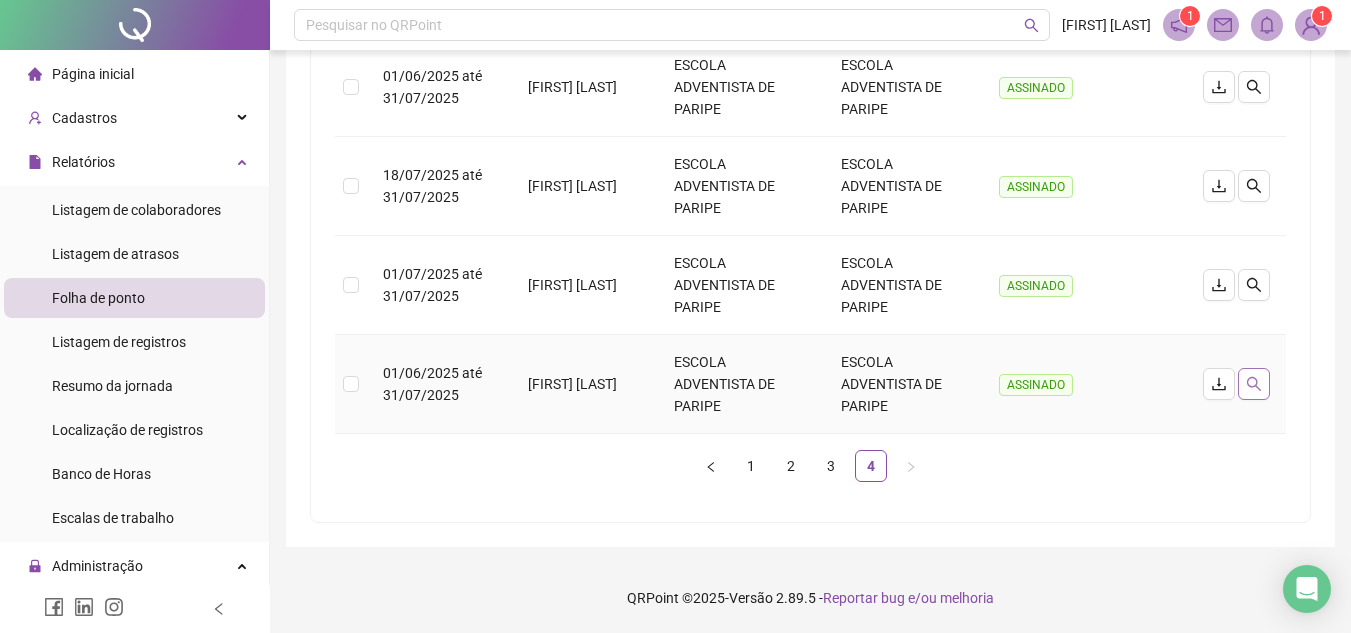 click 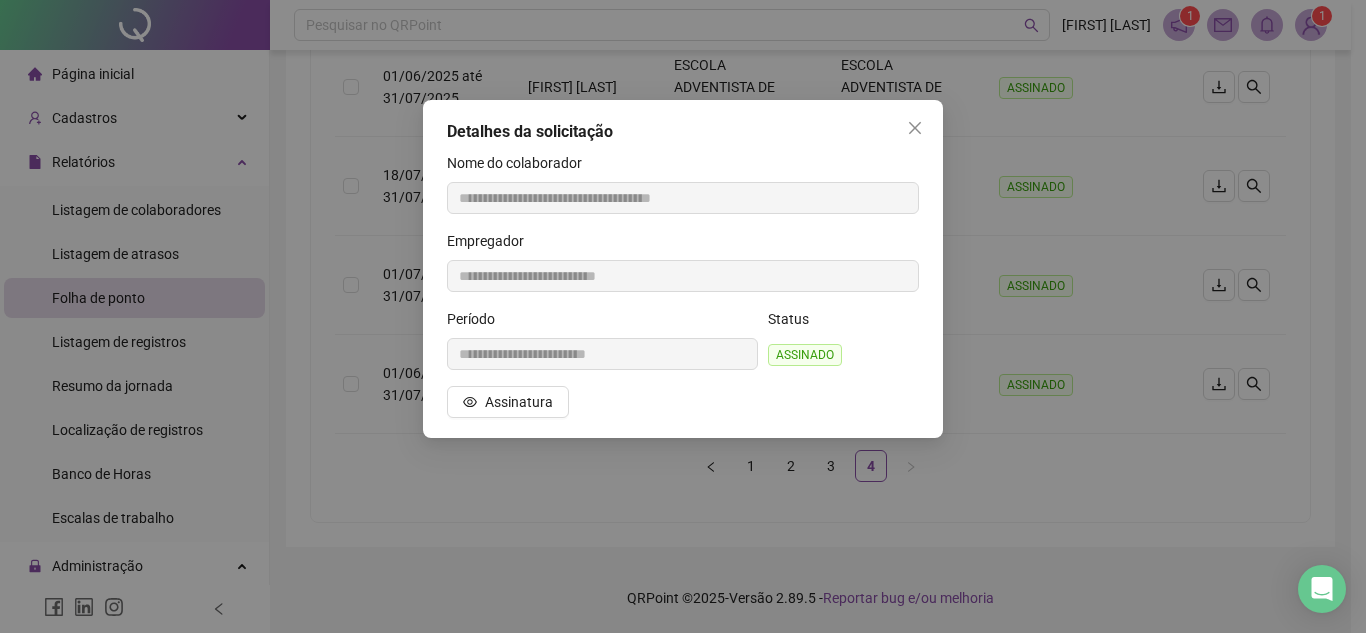 click 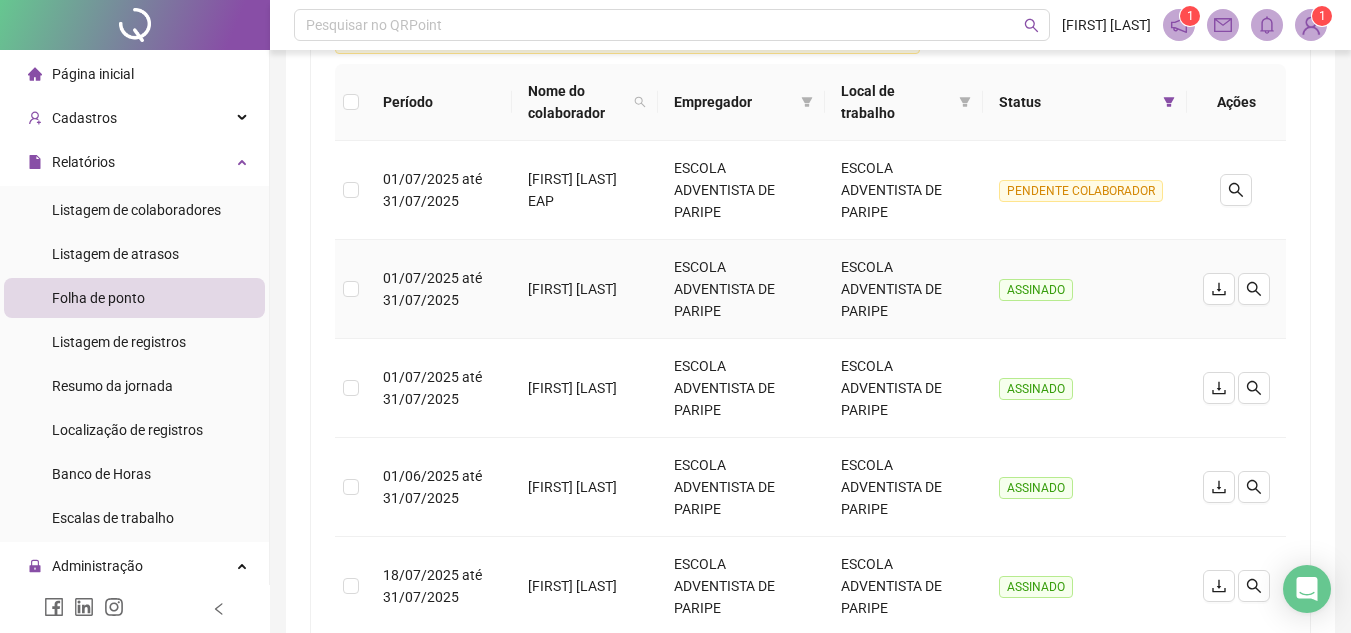 scroll, scrollTop: 692, scrollLeft: 0, axis: vertical 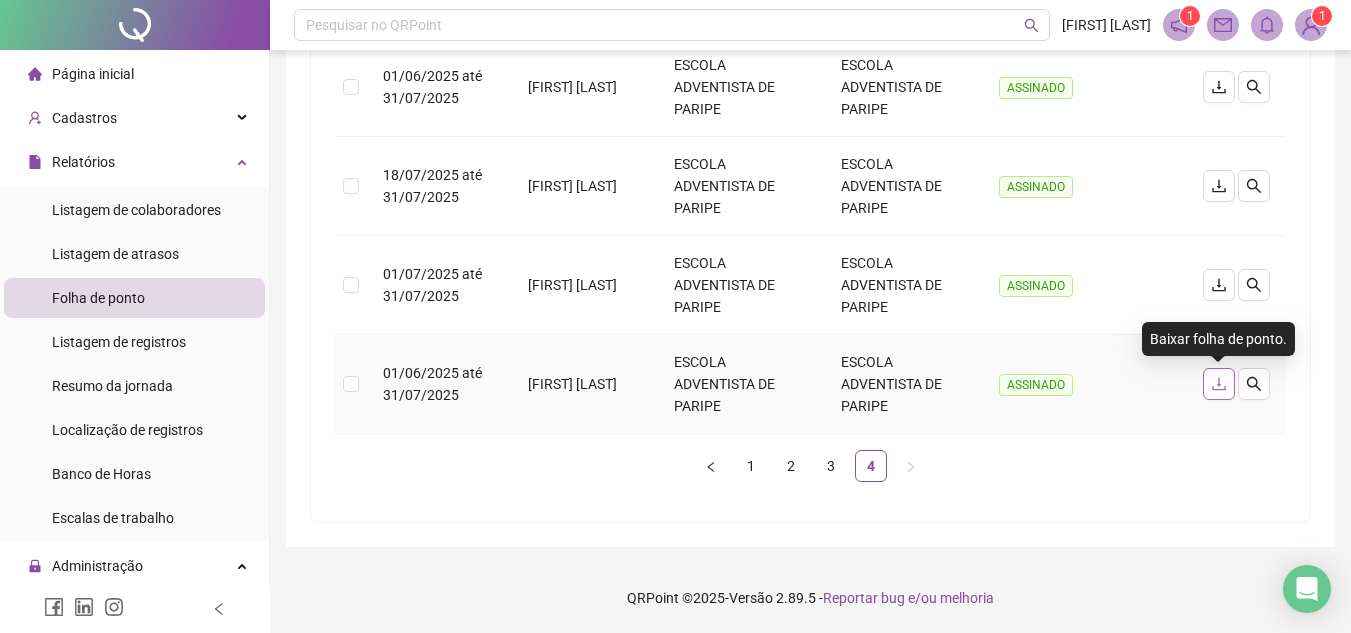click 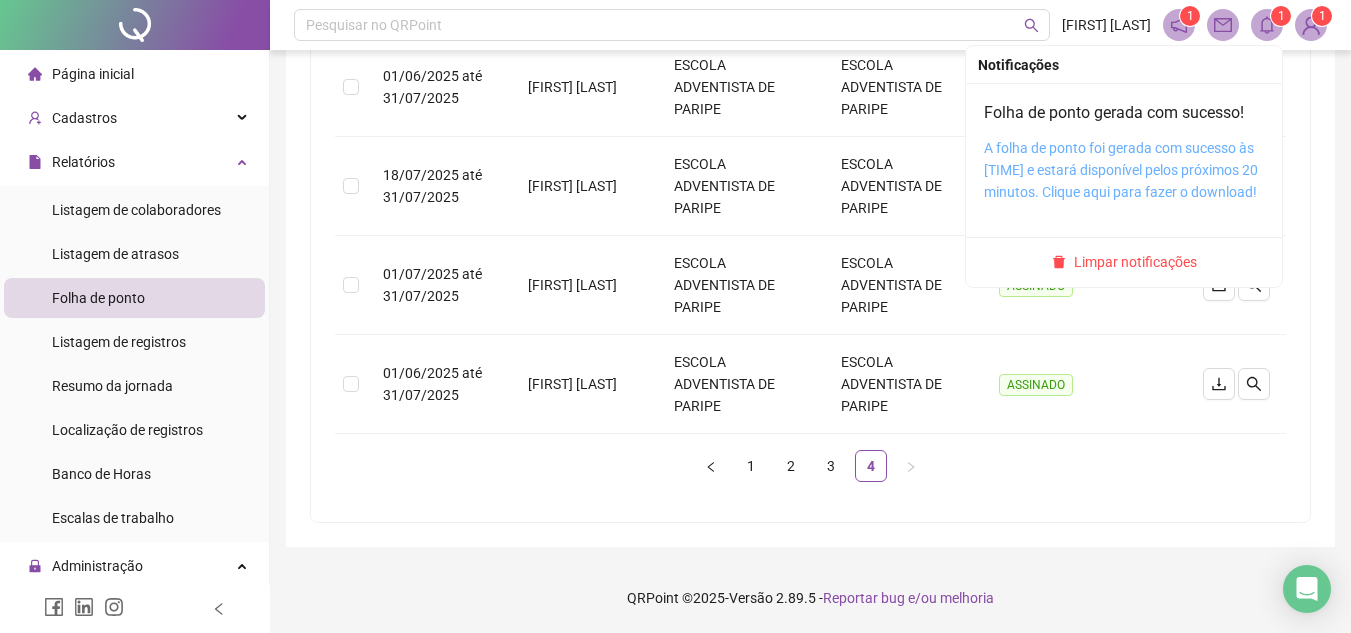 click on "A folha de ponto foi gerada com sucesso às [TIME] e estará disponível pelos próximos 20 minutos.
Clique aqui para fazer o download!" at bounding box center (1121, 170) 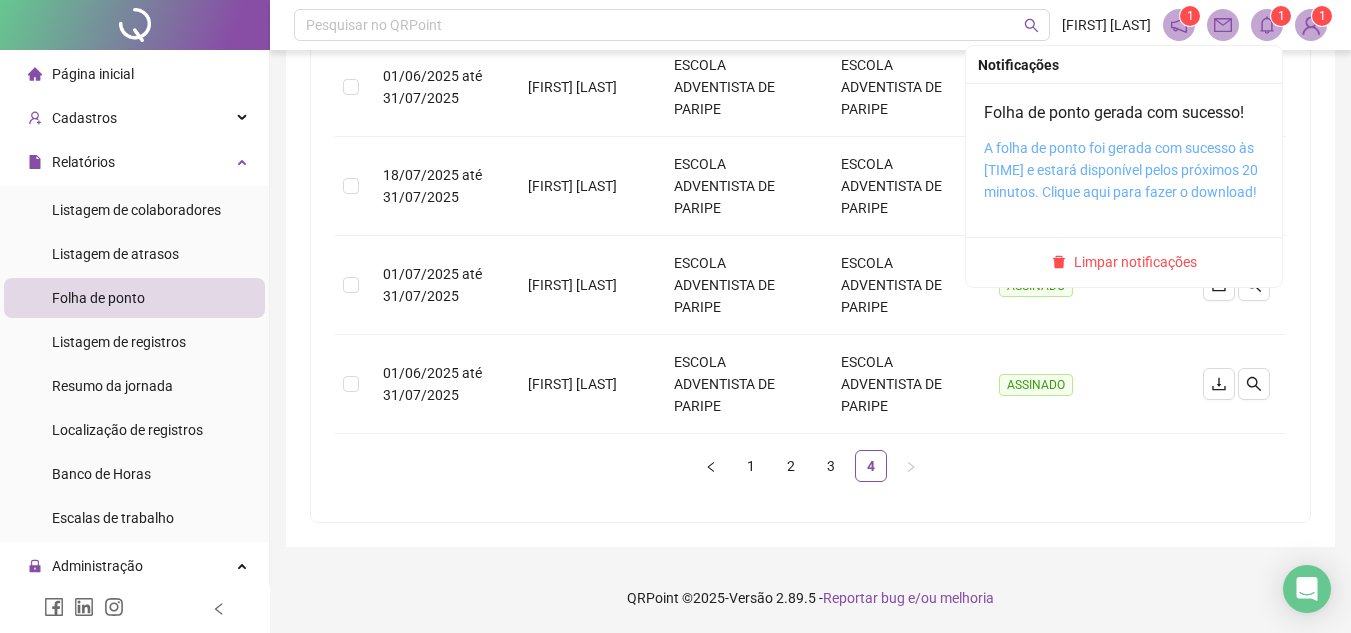 click on "A folha de ponto foi gerada com sucesso às [TIME] e estará disponível pelos próximos 20 minutos.
Clique aqui para fazer o download!" at bounding box center [1121, 170] 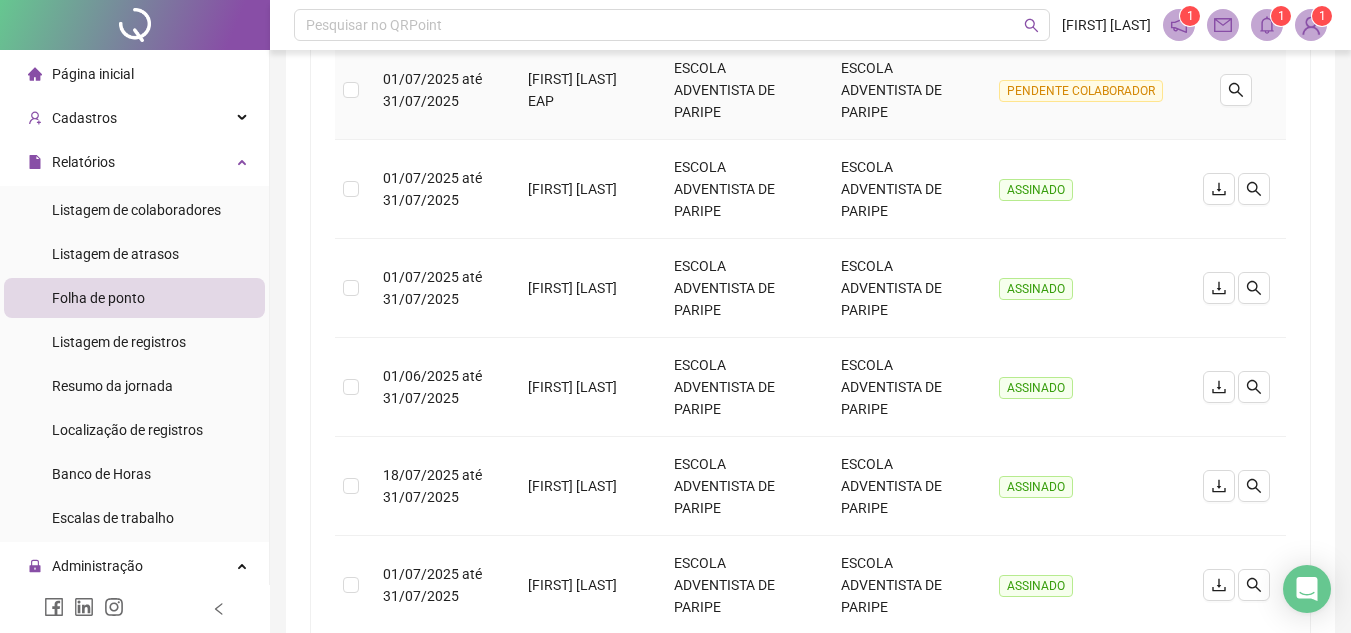 scroll, scrollTop: 0, scrollLeft: 0, axis: both 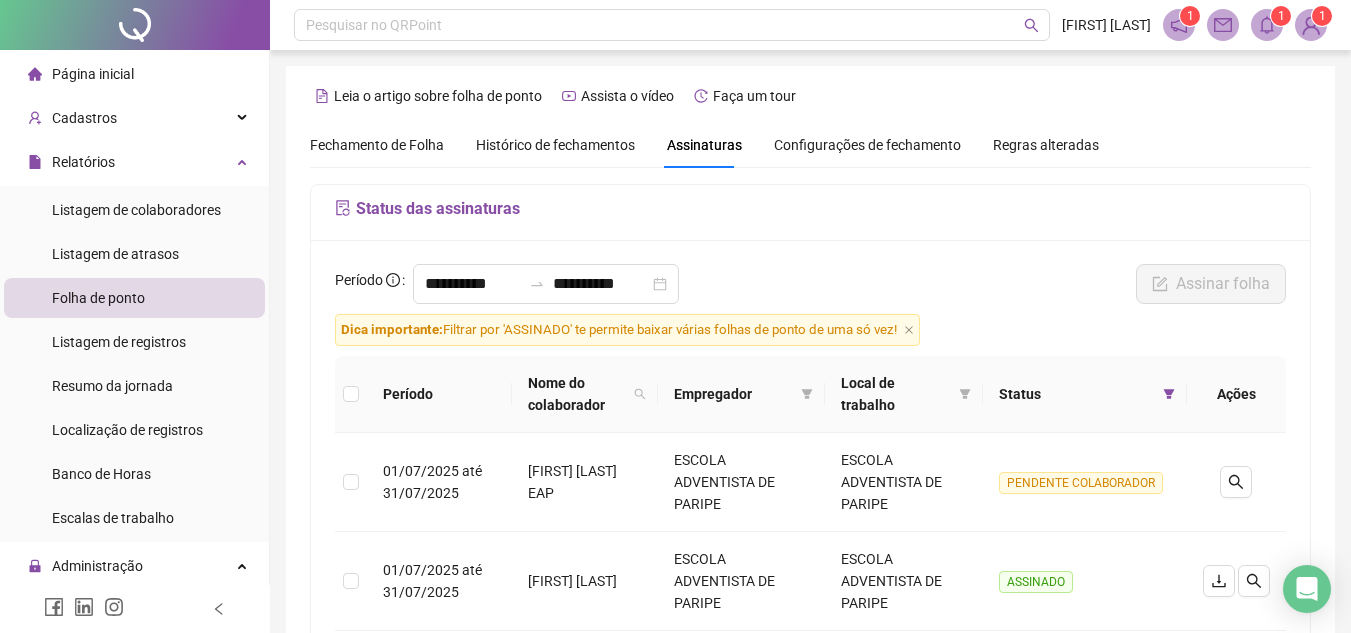 click on "Histórico de fechamentos" at bounding box center (555, 145) 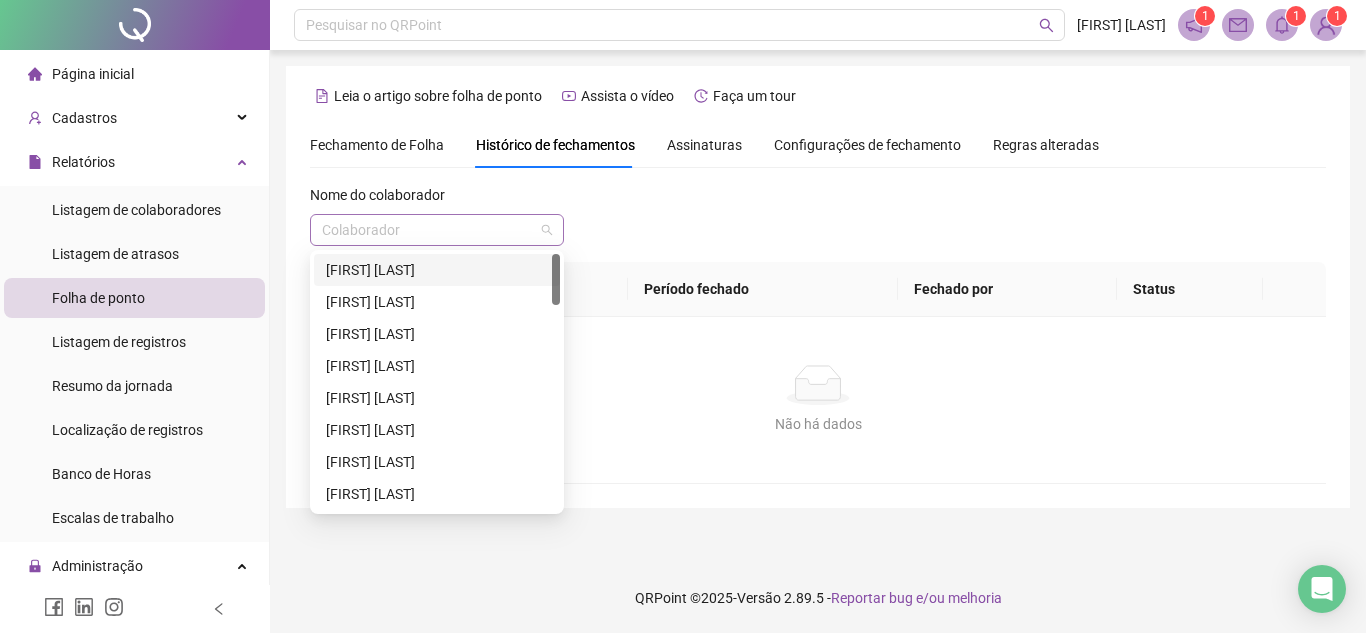click at bounding box center (428, 230) 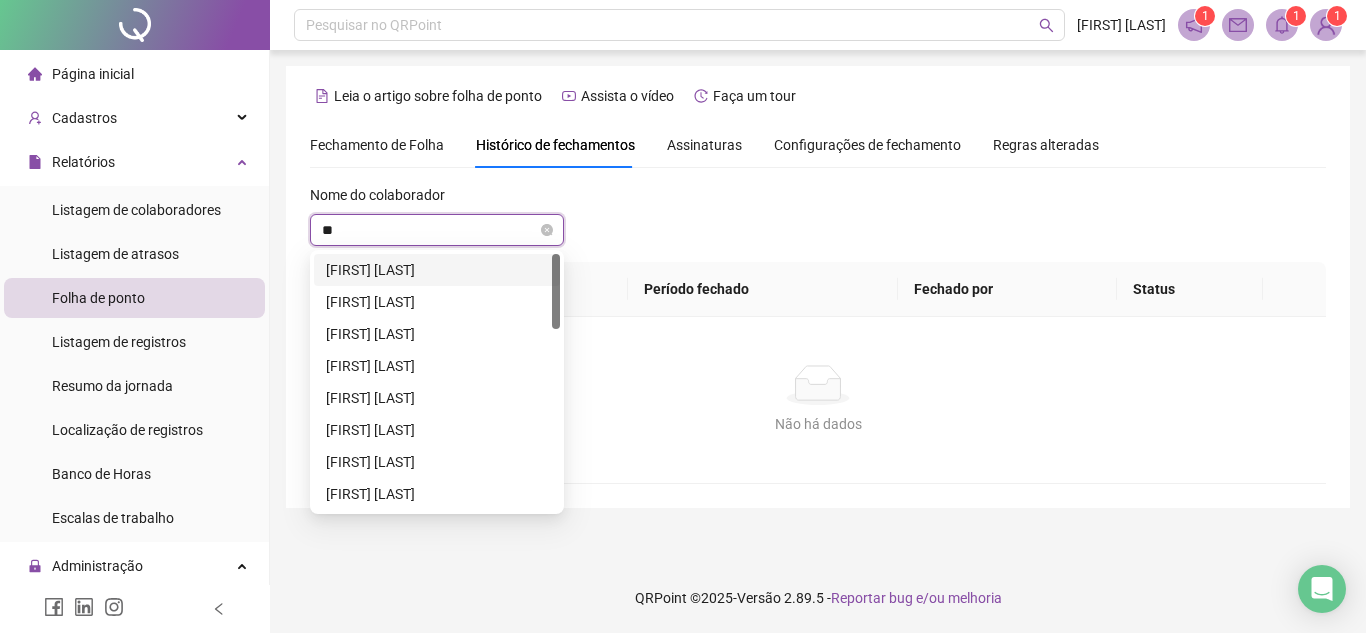 type on "***" 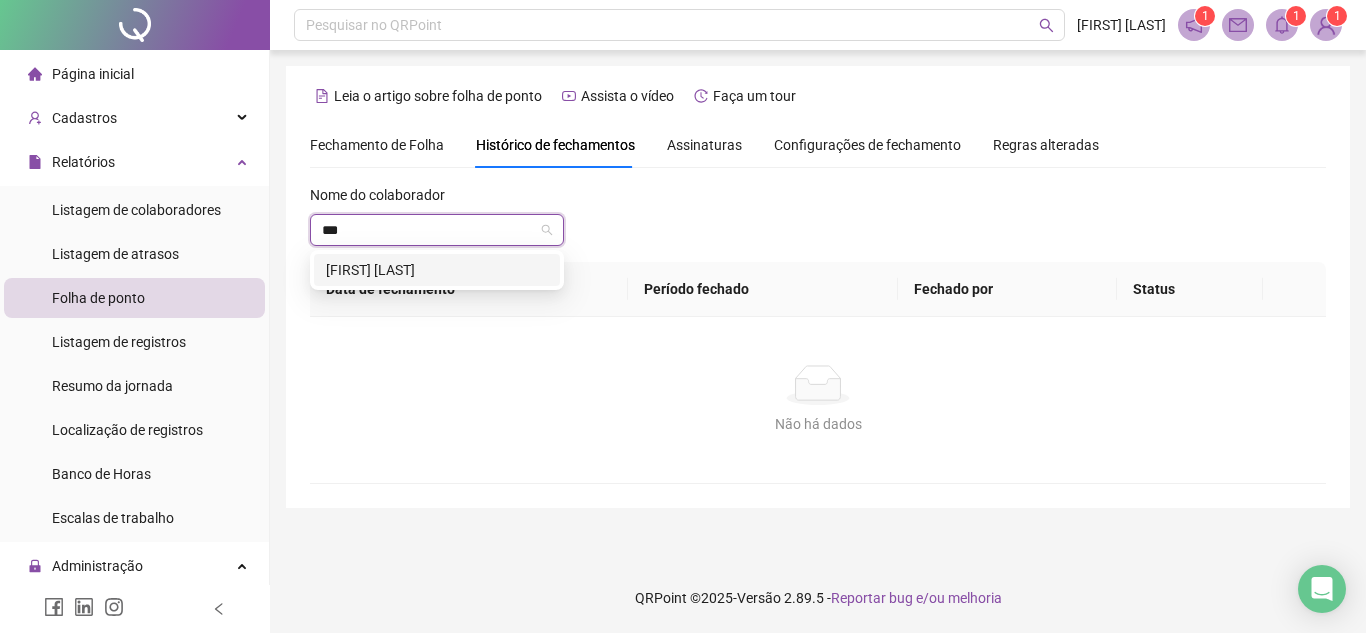 click on "[FIRST] [LAST]" at bounding box center (437, 270) 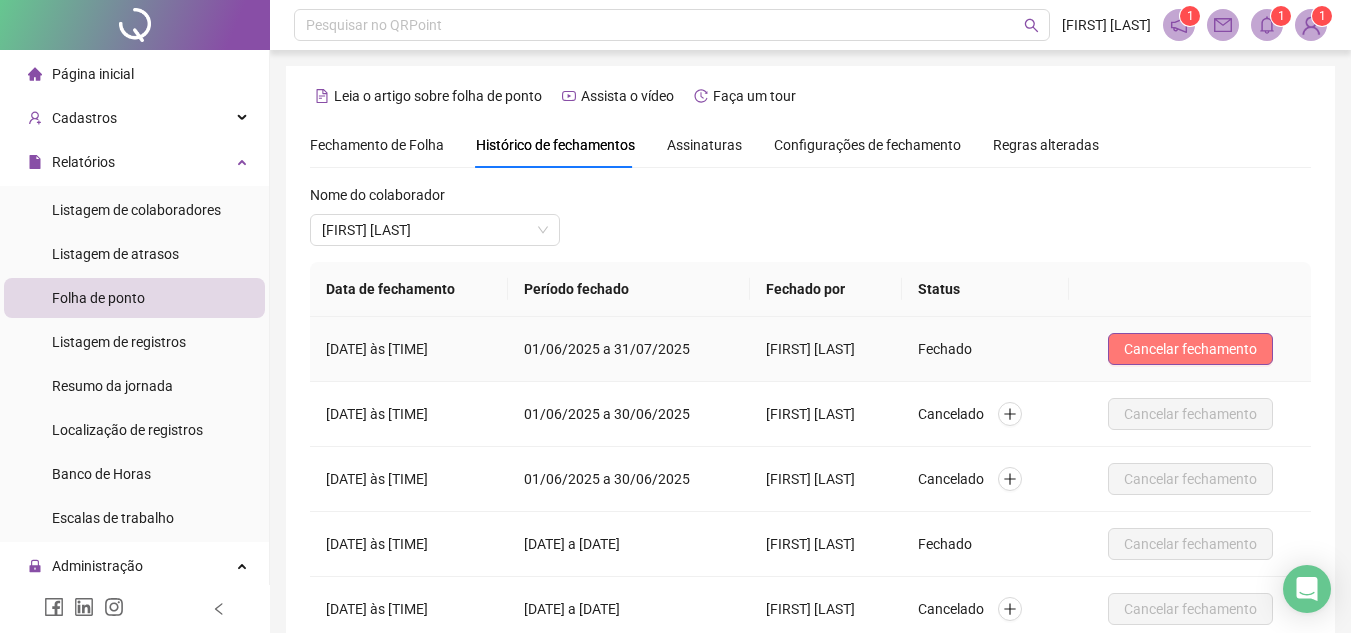 click on "Cancelar fechamento" at bounding box center (1190, 349) 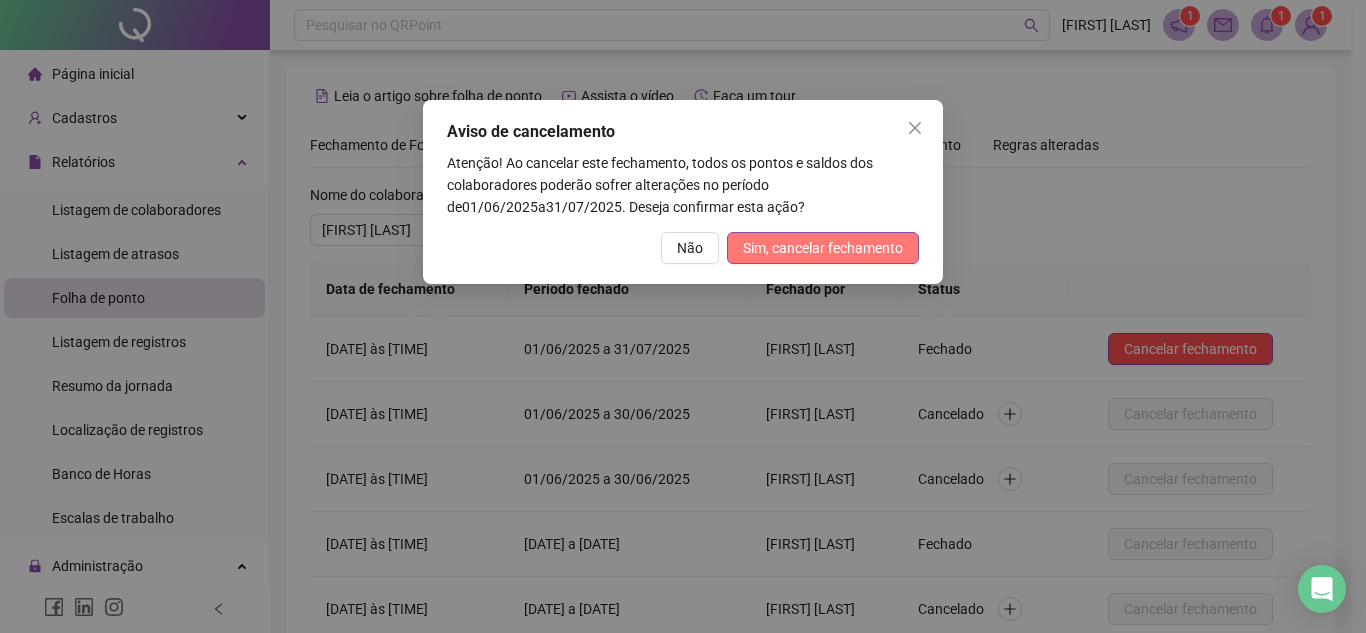 click on "Sim, cancelar fechamento" at bounding box center (823, 248) 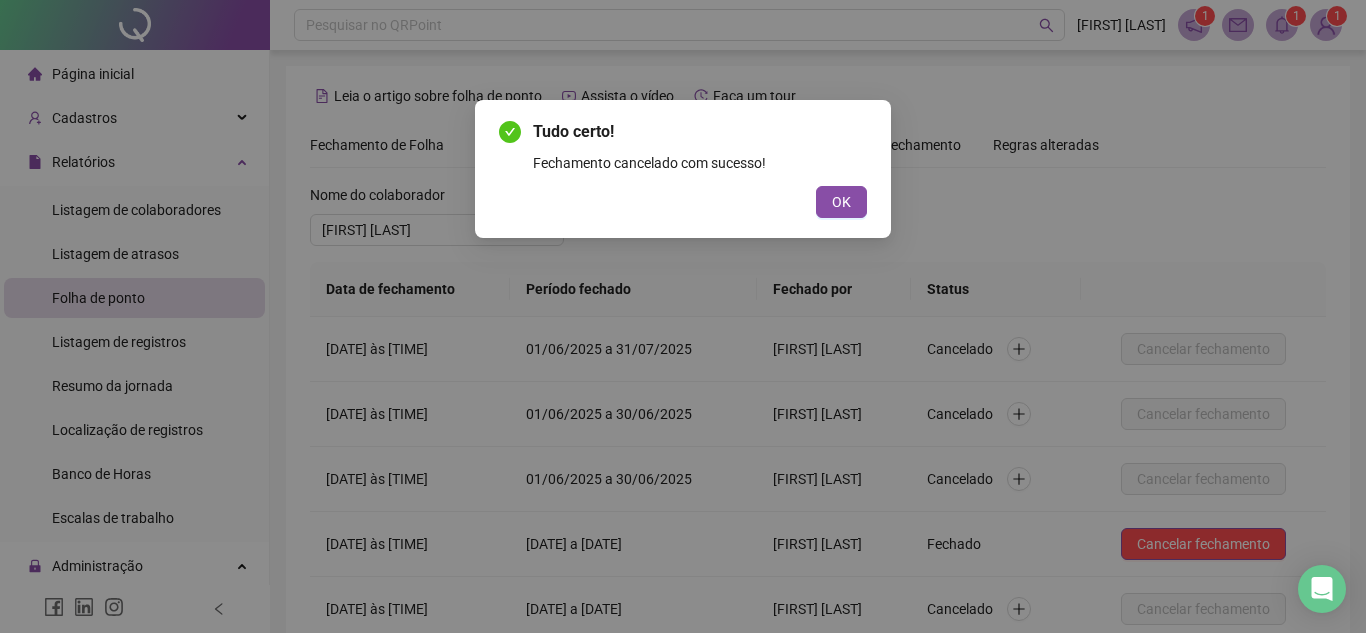 click on "OK" at bounding box center (841, 202) 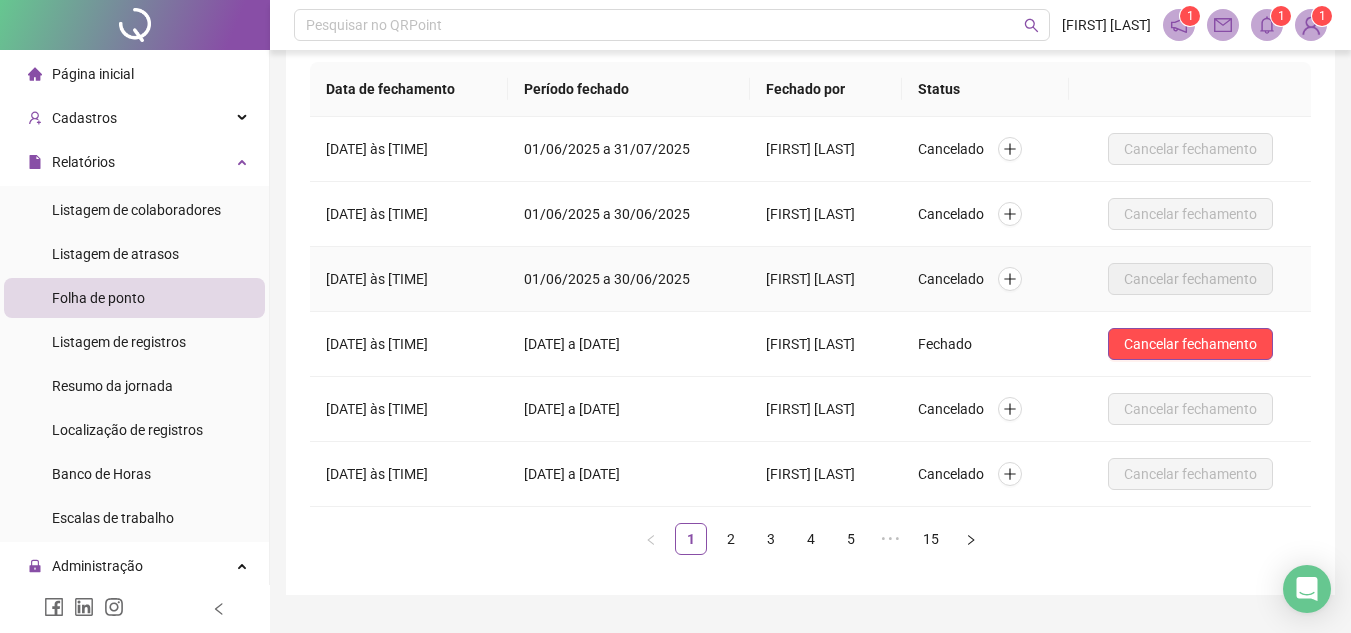 scroll, scrollTop: 0, scrollLeft: 0, axis: both 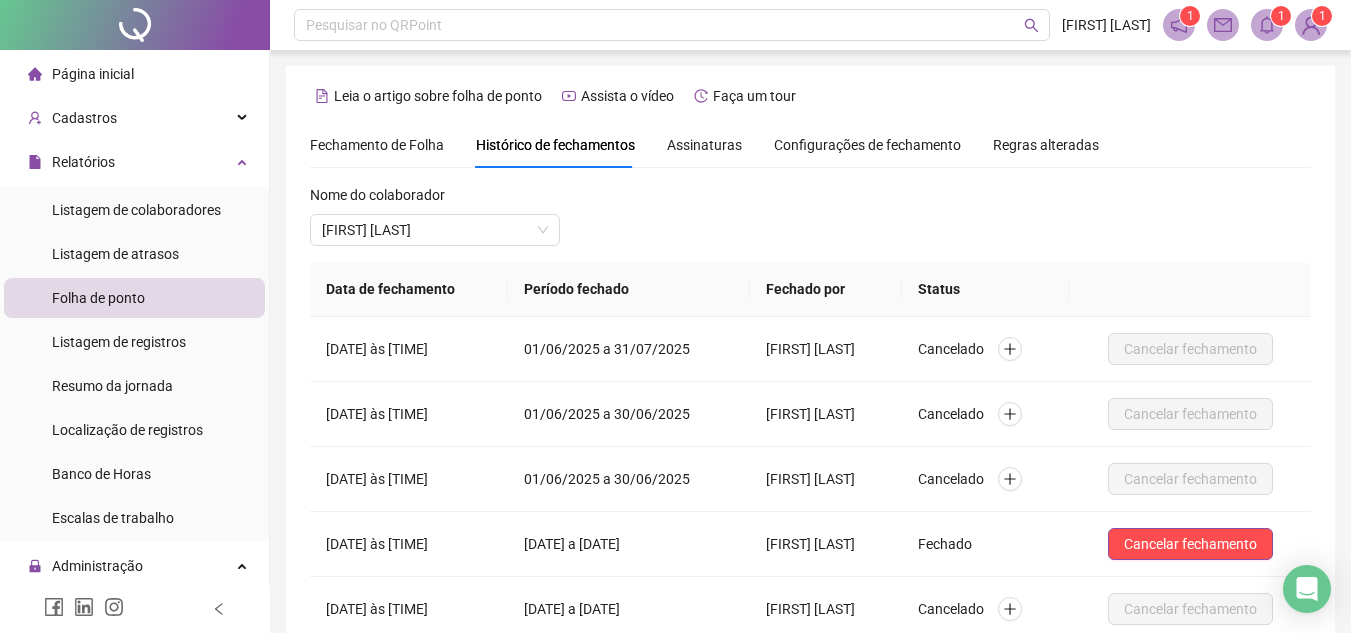click on "Fechamento de Folha" at bounding box center [377, 145] 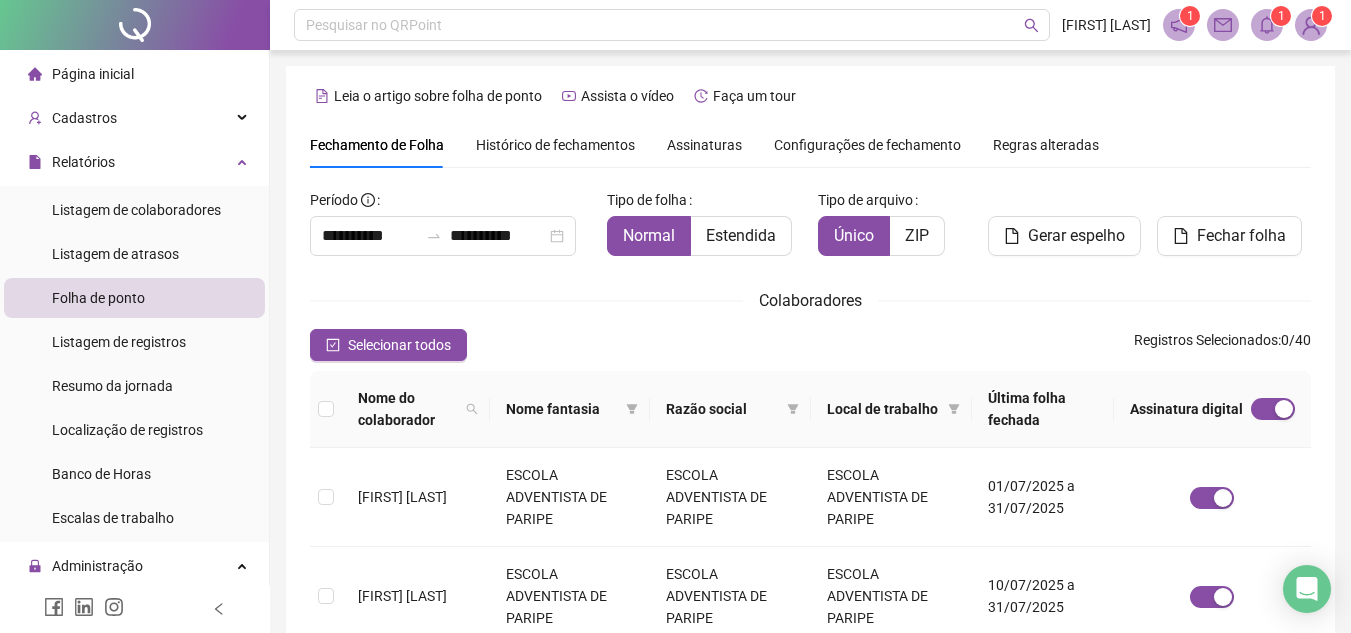 scroll, scrollTop: 93, scrollLeft: 0, axis: vertical 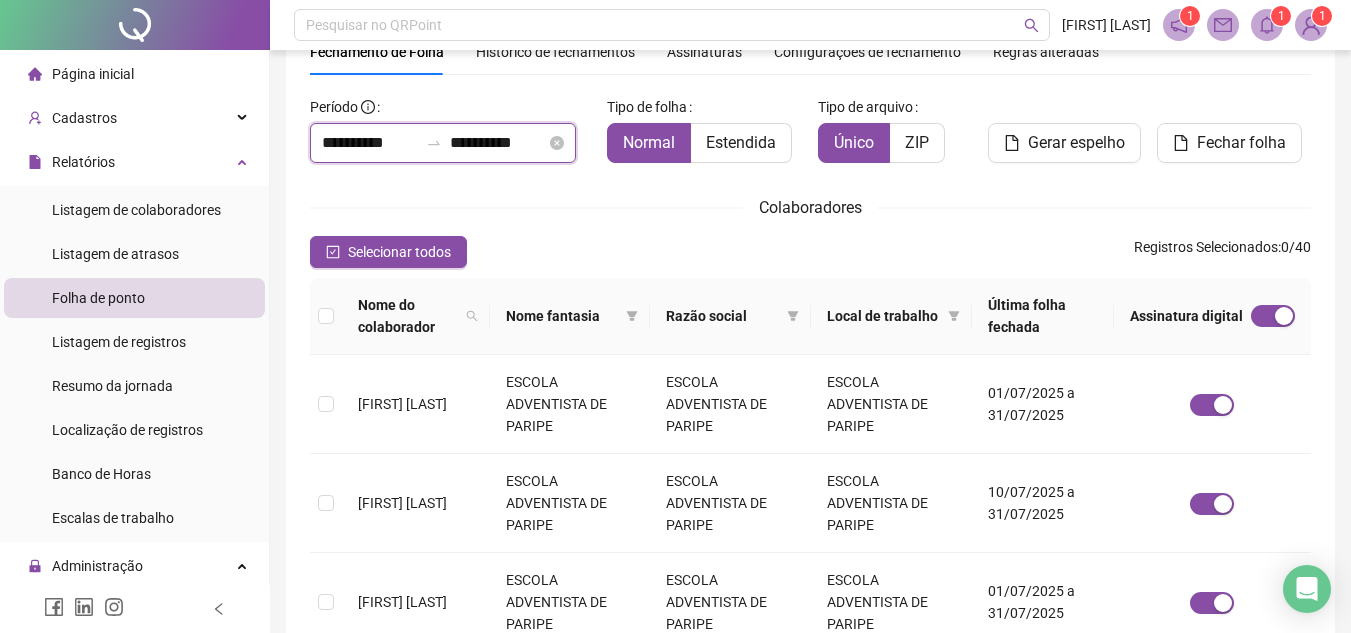 drag, startPoint x: 366, startPoint y: 141, endPoint x: 380, endPoint y: 146, distance: 14.866069 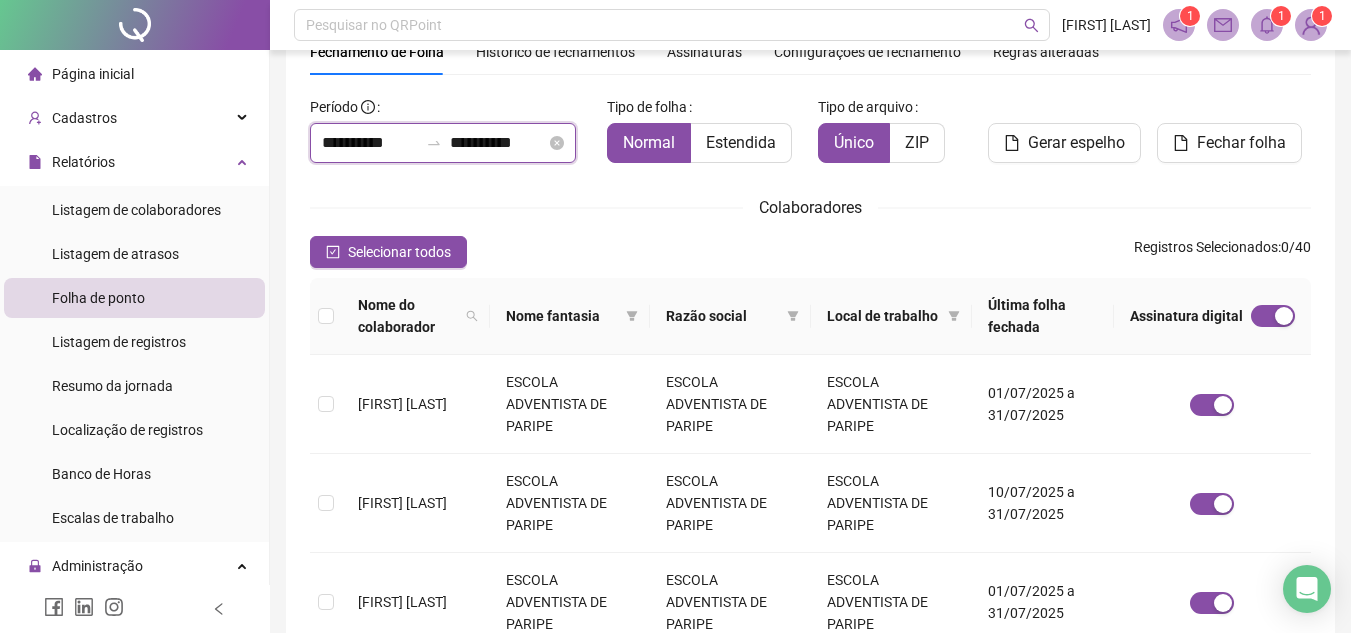 click on "**********" at bounding box center [370, 143] 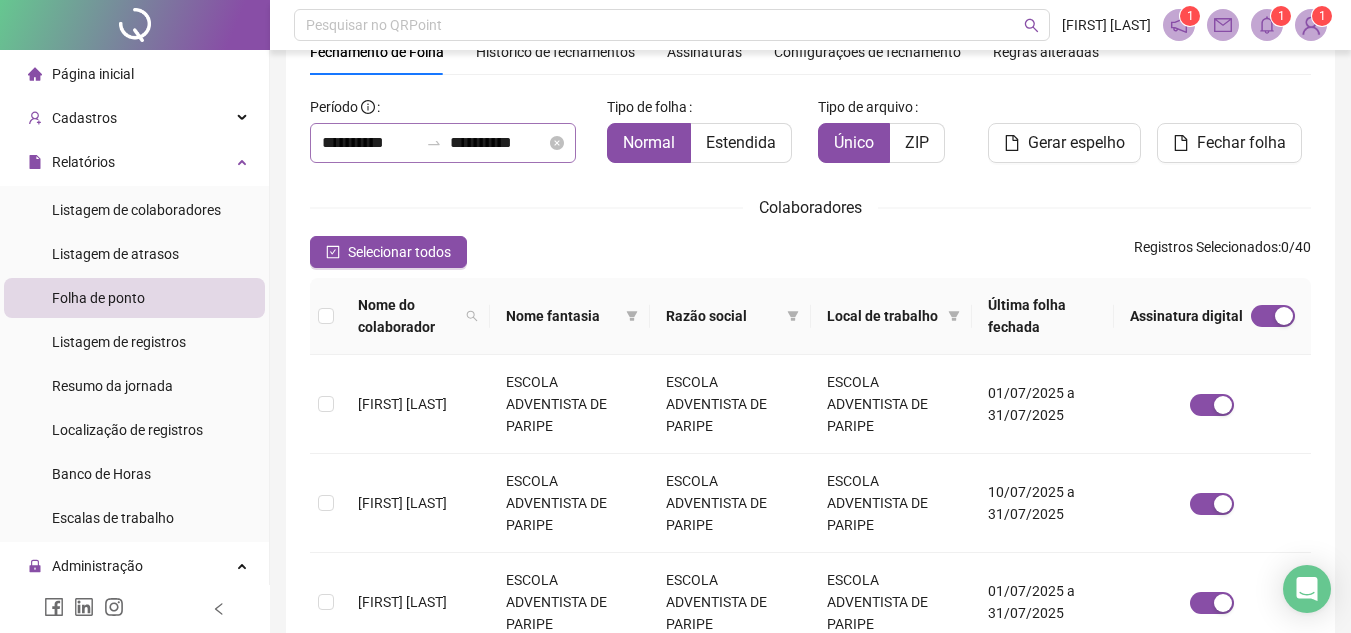 click on "Mês anterior" at bounding box center [377, 230] 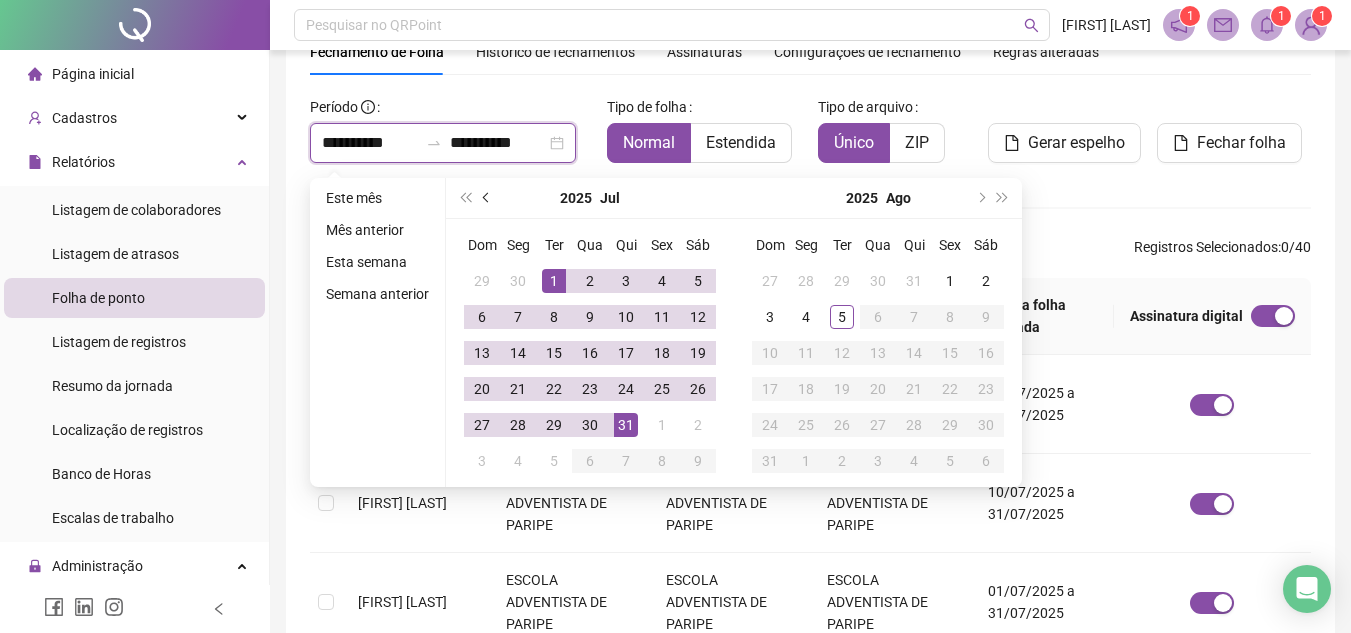 click on "**********" at bounding box center [370, 143] 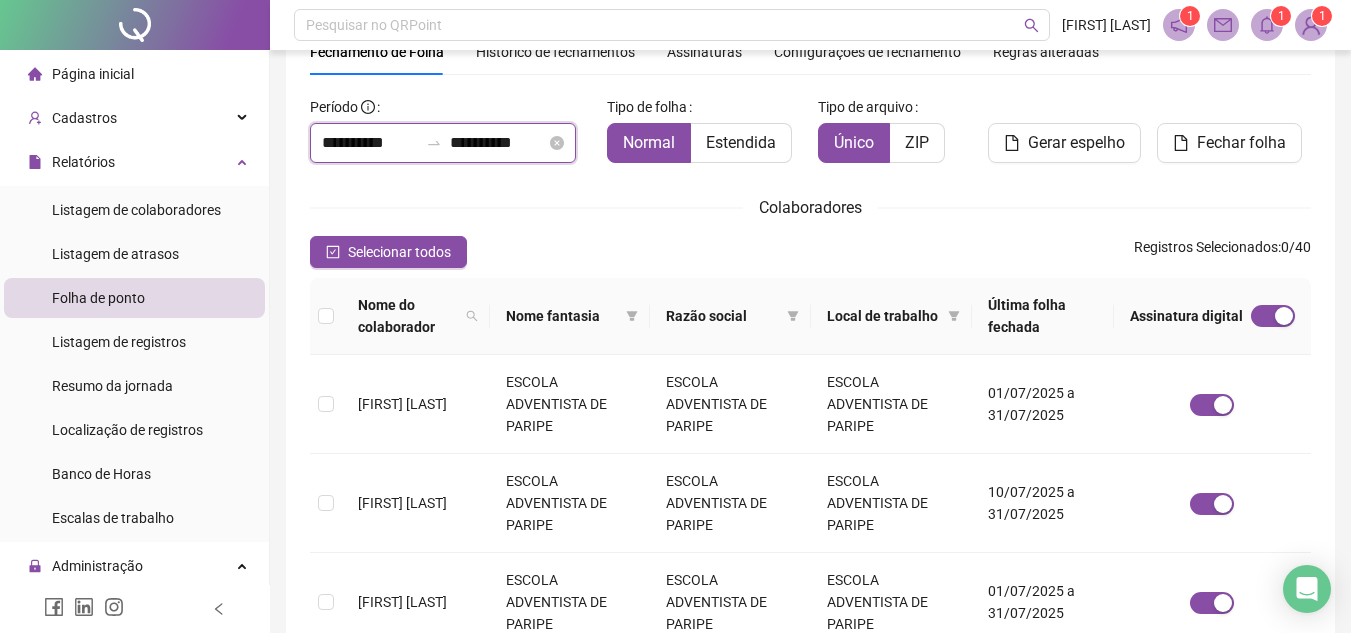 click on "**********" at bounding box center (370, 143) 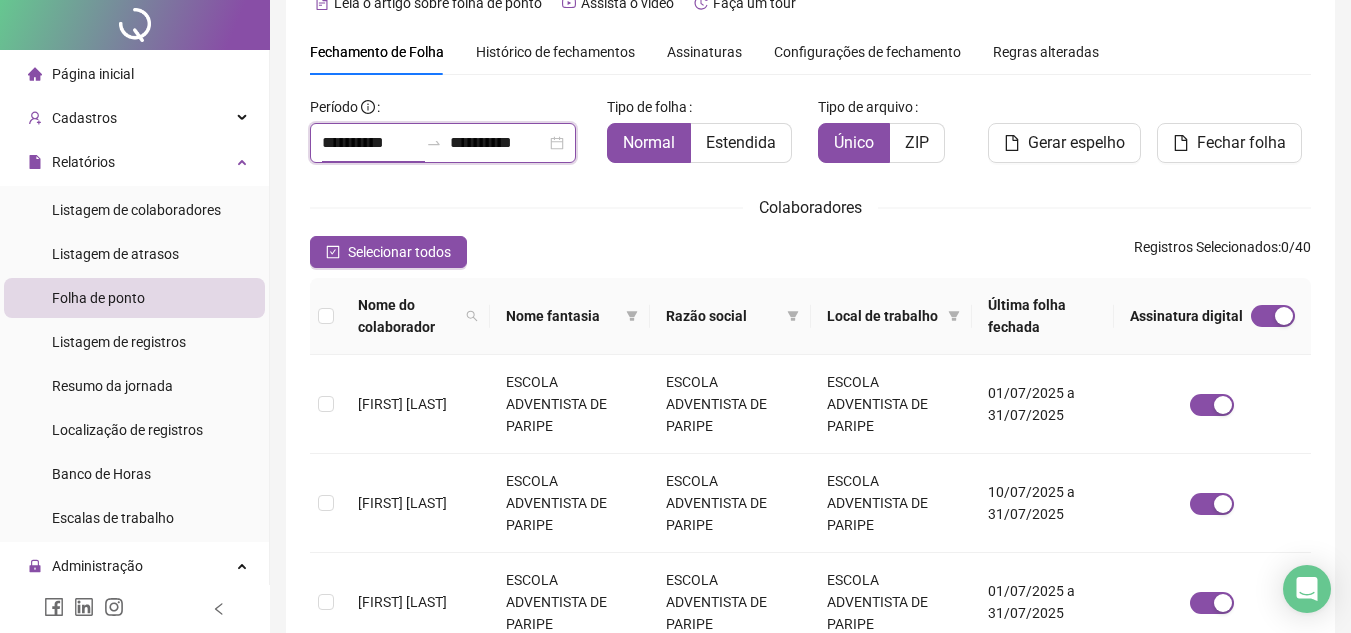 scroll, scrollTop: 0, scrollLeft: 0, axis: both 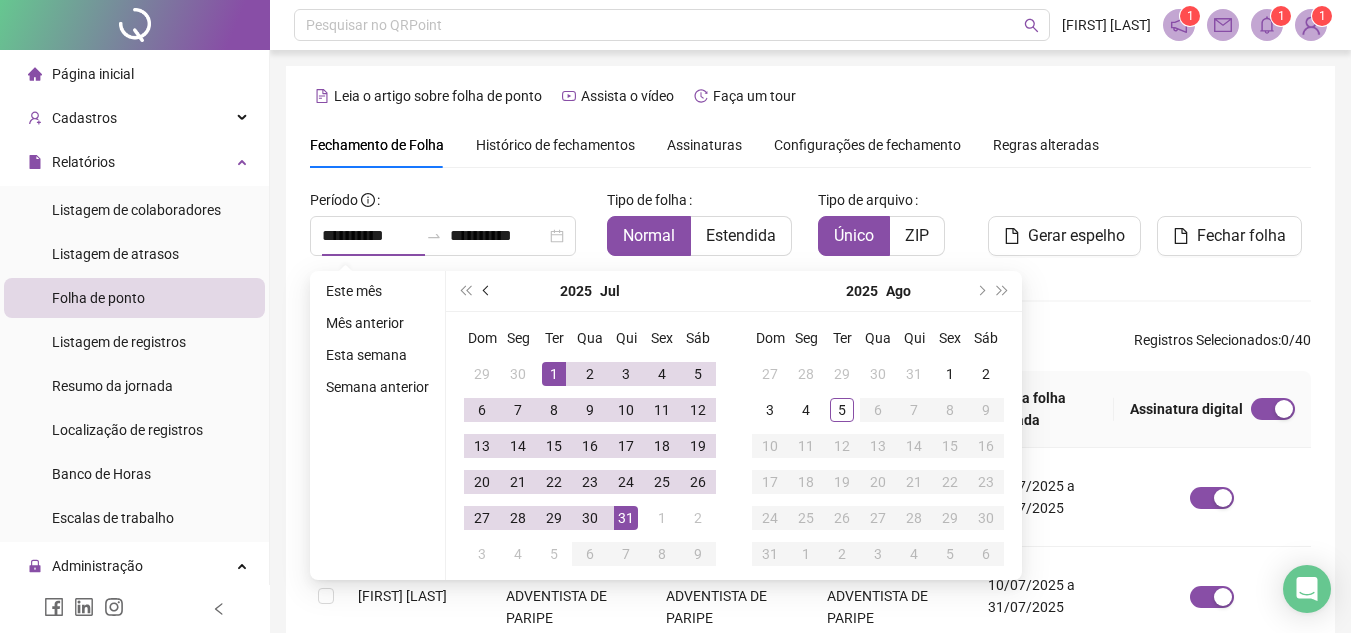click at bounding box center (488, 291) 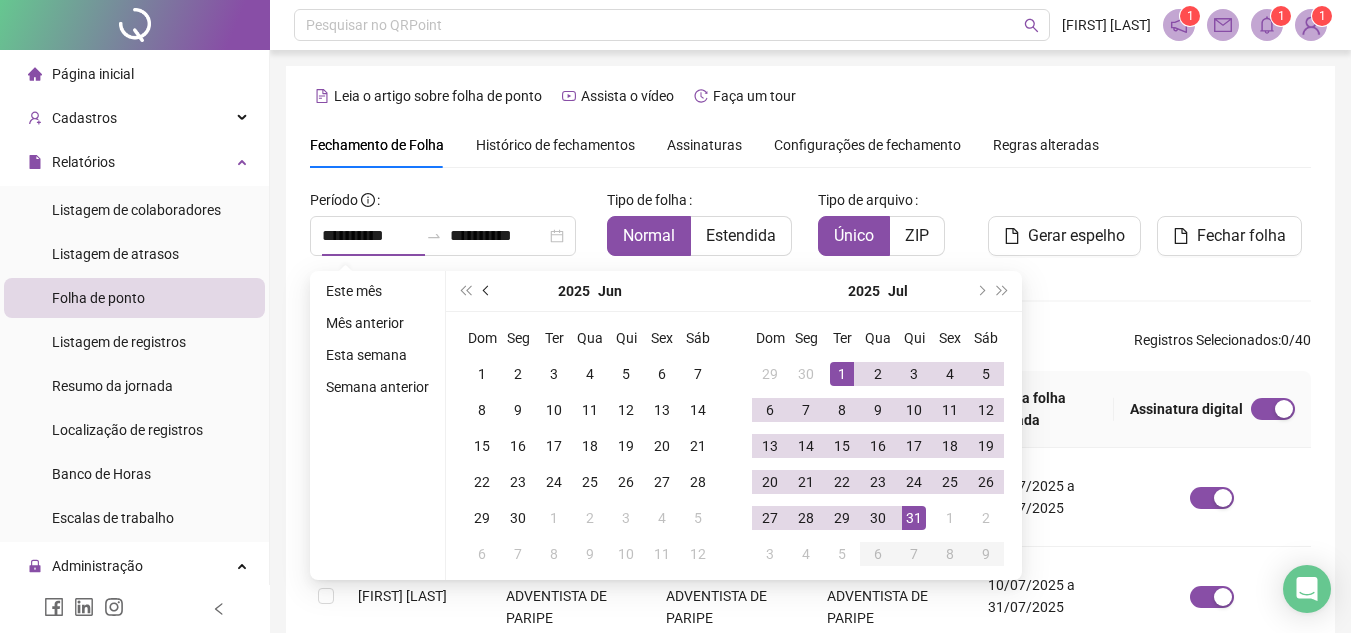 click at bounding box center [488, 291] 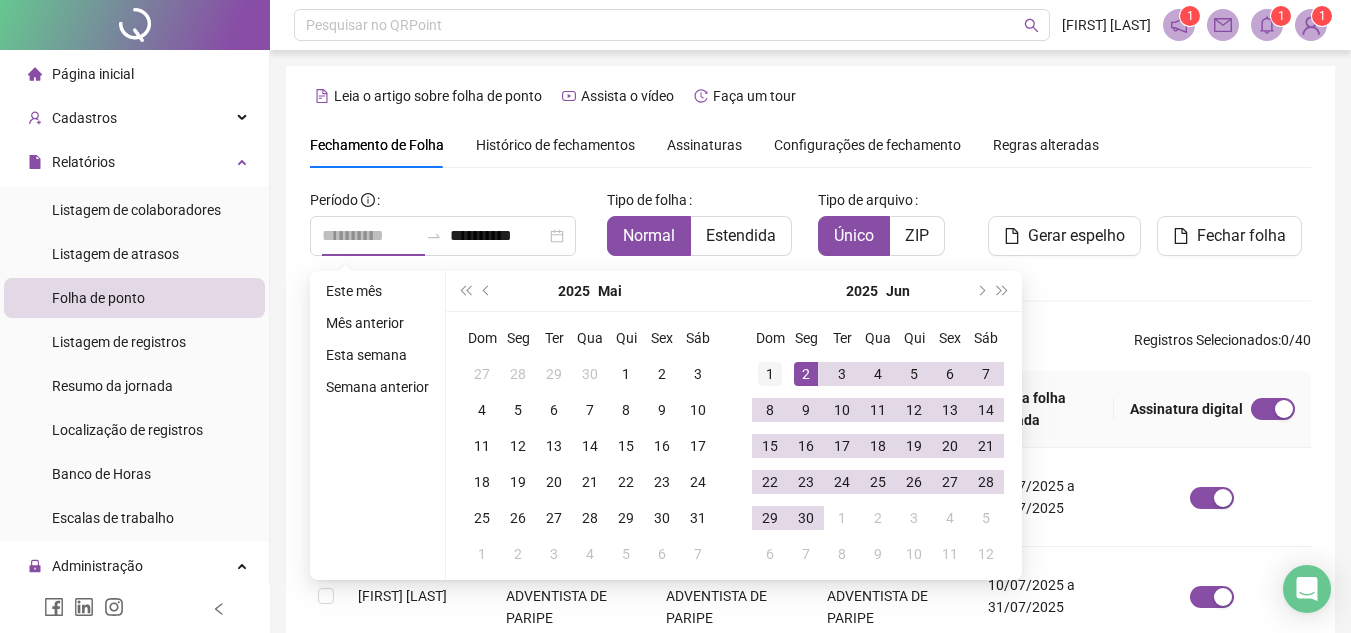 type on "**********" 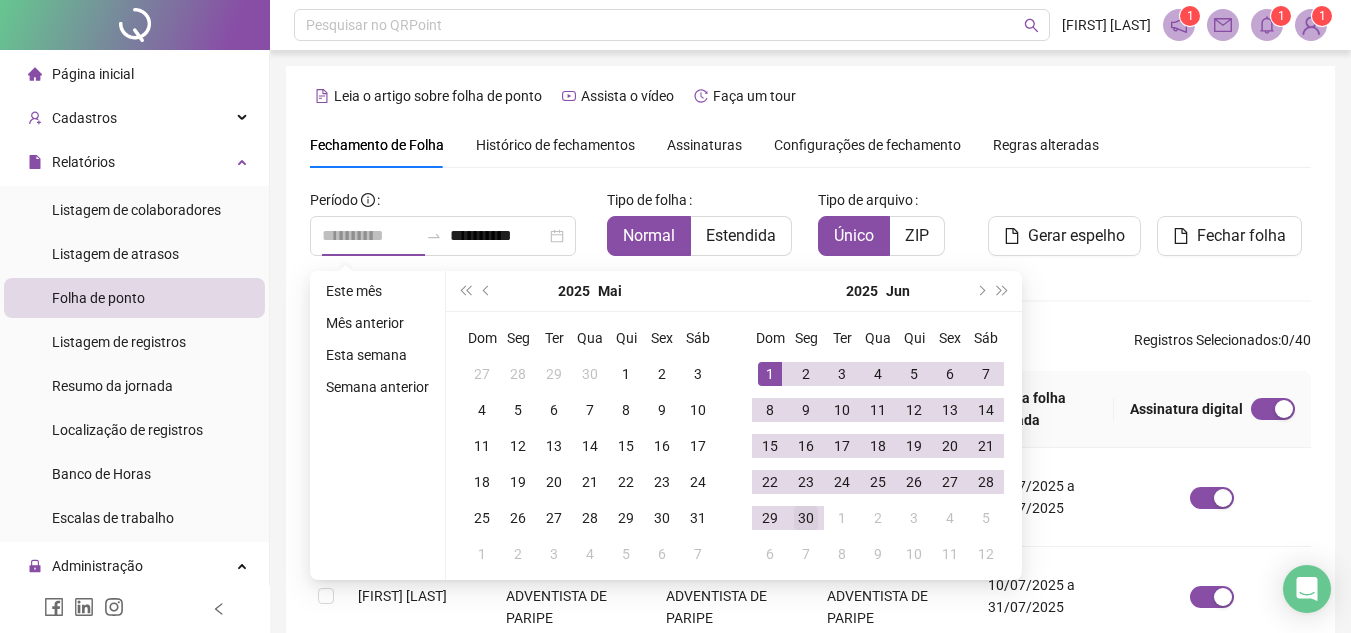 drag, startPoint x: 765, startPoint y: 371, endPoint x: 806, endPoint y: 502, distance: 137.26616 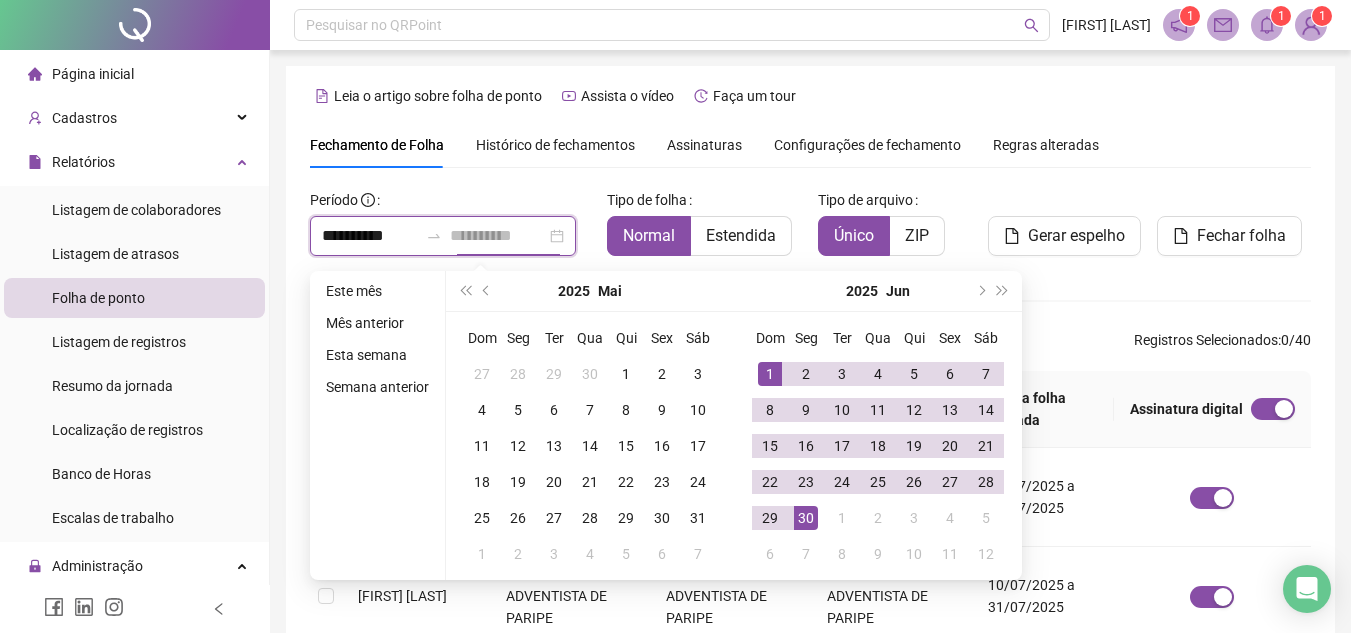 type on "**********" 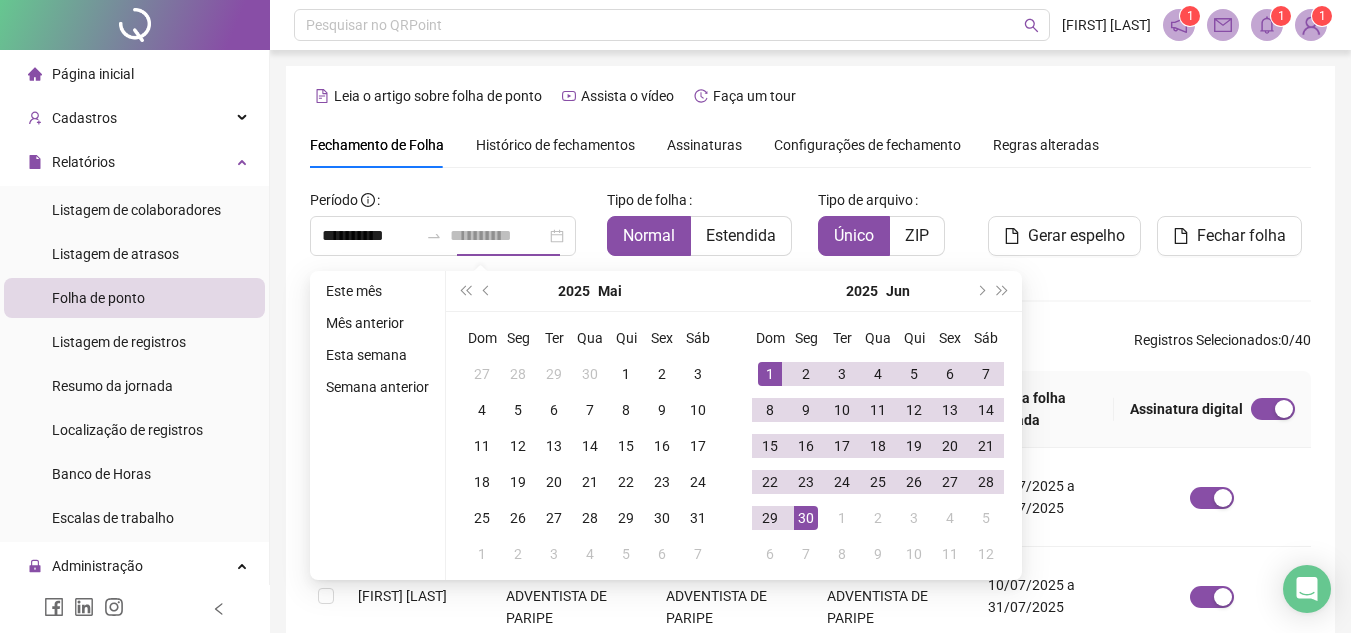 click on "30" at bounding box center (806, 518) 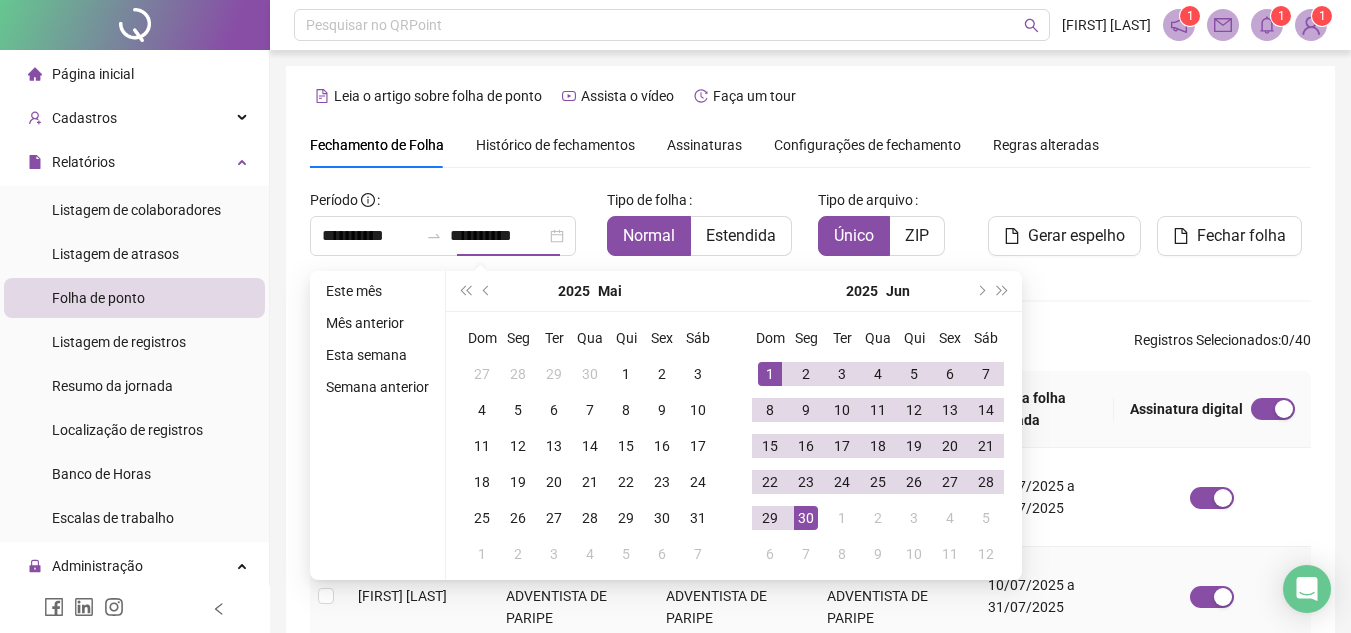 click on "Colaboradores" at bounding box center [810, 300] 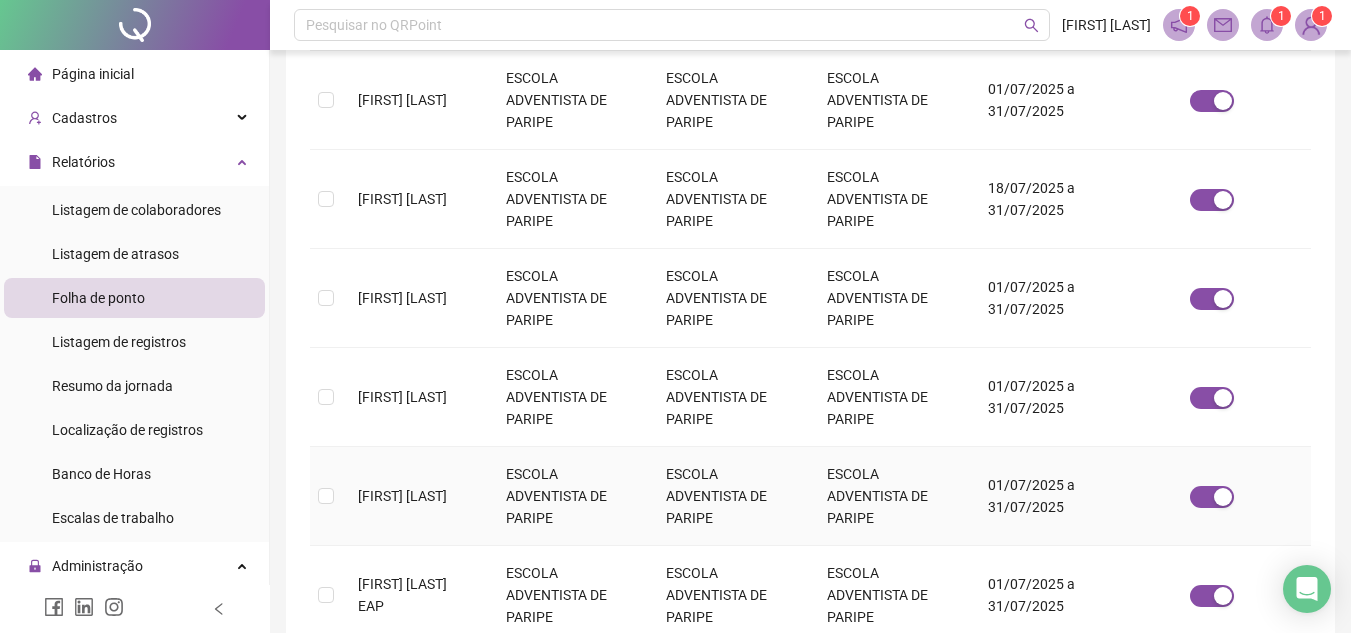 scroll, scrollTop: 979, scrollLeft: 0, axis: vertical 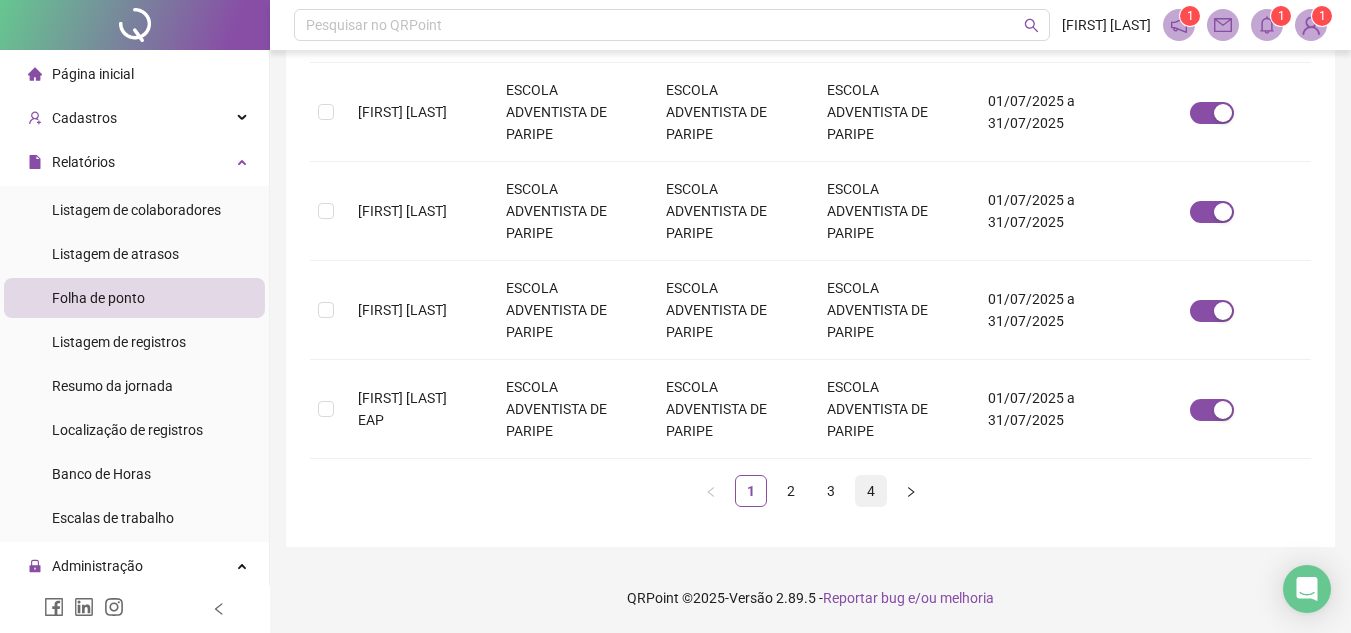 click on "4" at bounding box center (871, 491) 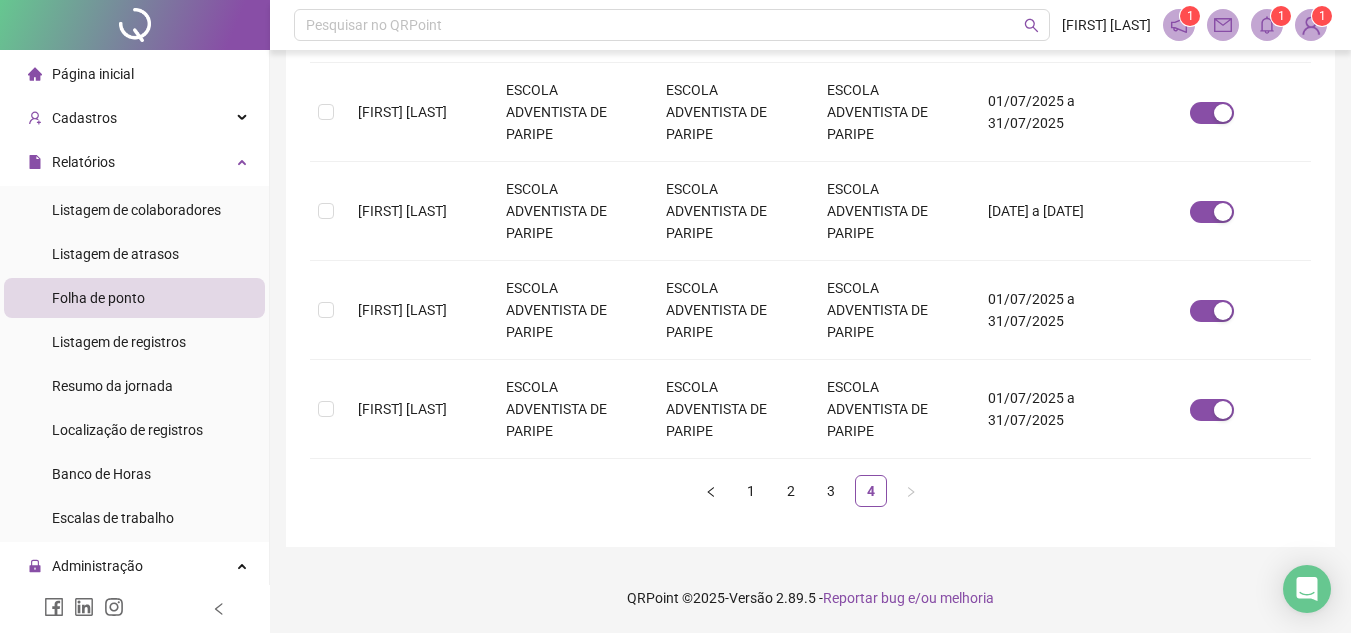 click at bounding box center (326, -482) 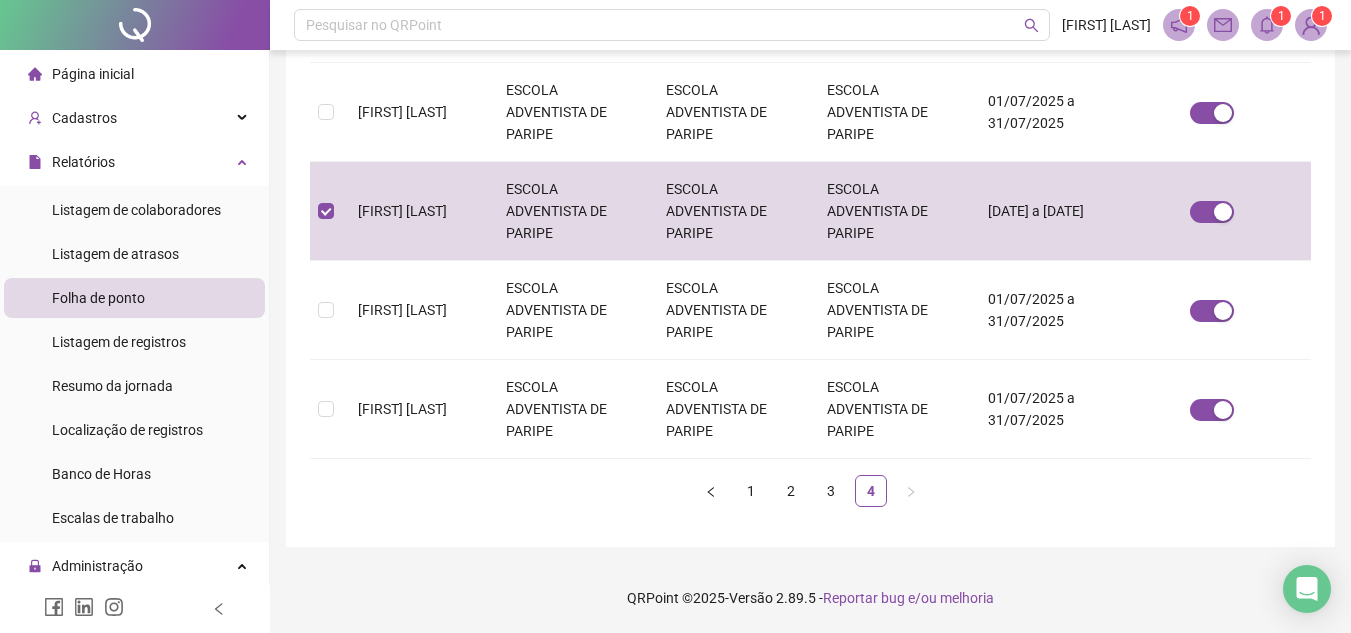 scroll, scrollTop: 207, scrollLeft: 0, axis: vertical 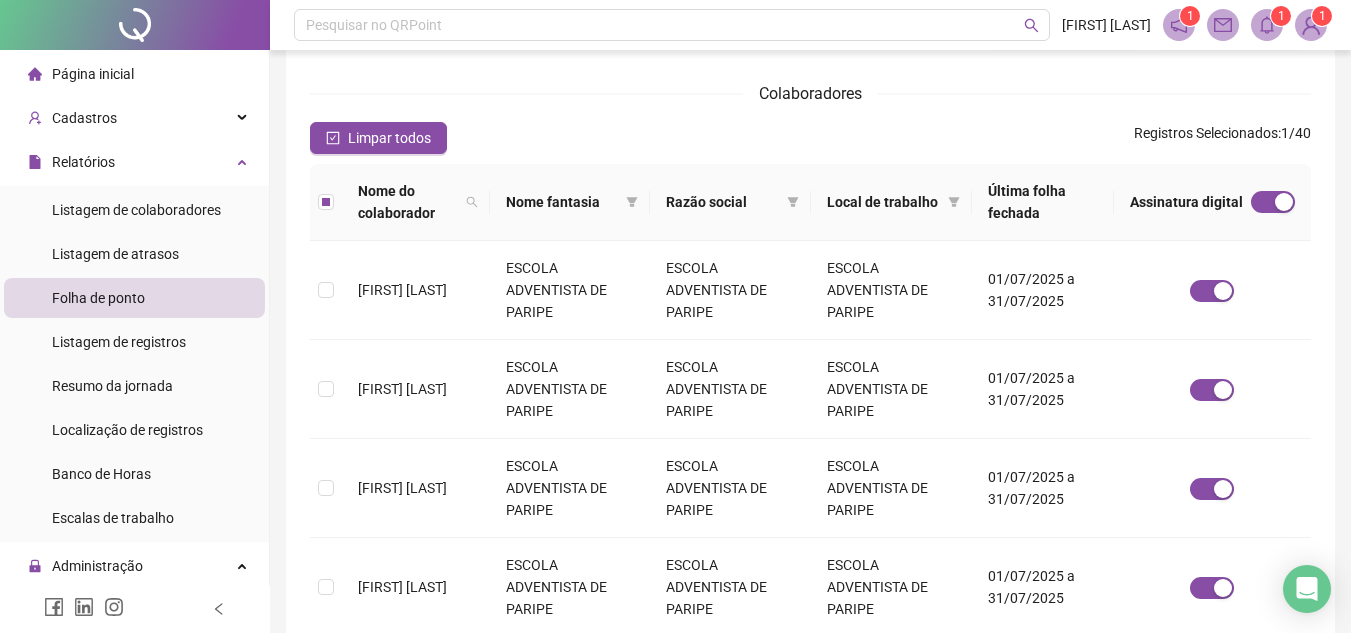 click on "Registros Selecionados" at bounding box center [1206, 133] 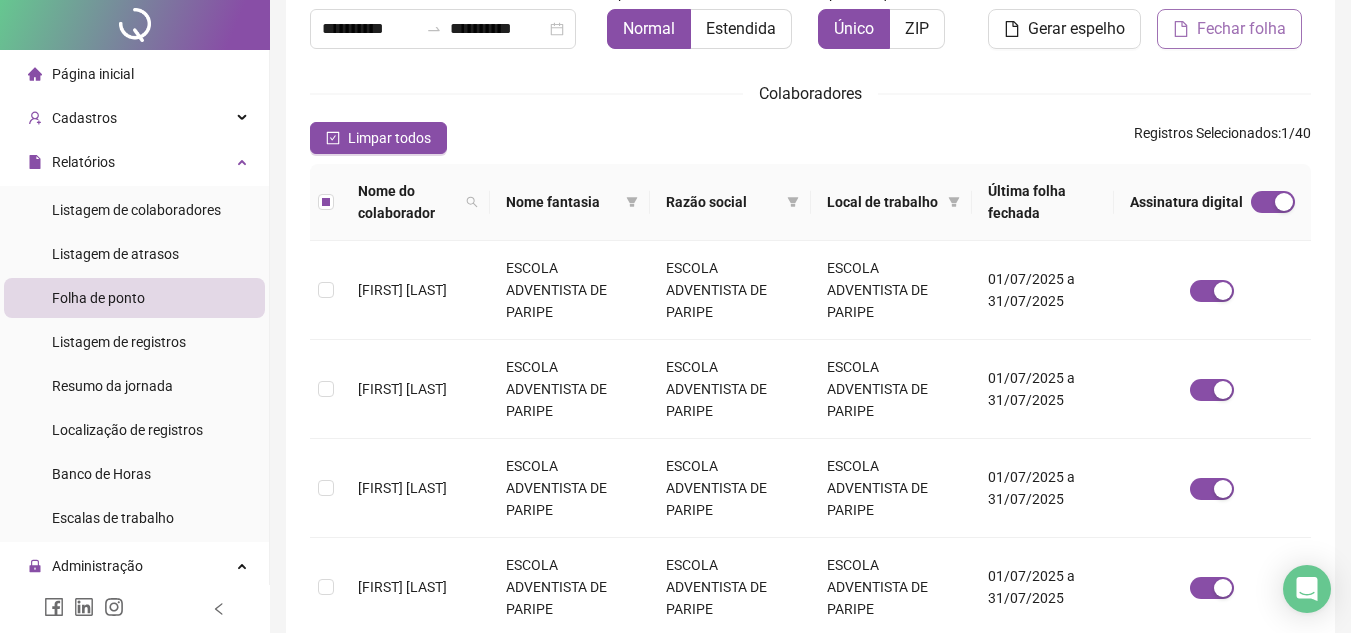 scroll, scrollTop: 0, scrollLeft: 0, axis: both 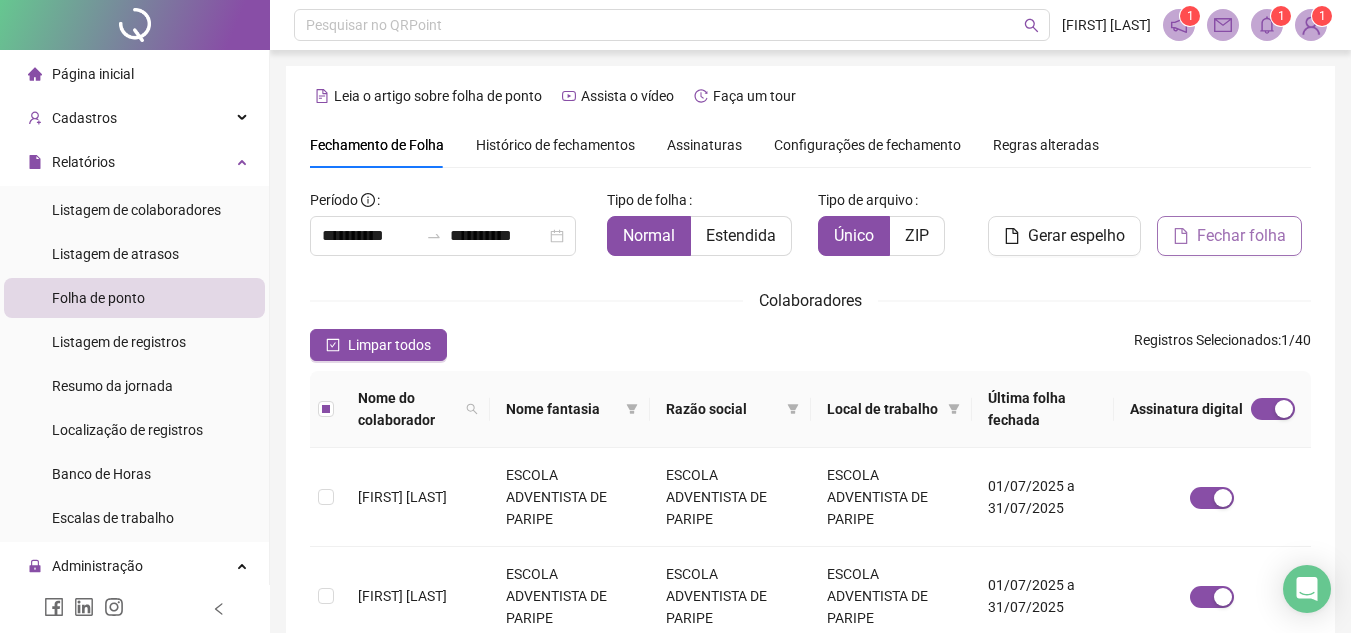 click on "Fechar folha" at bounding box center [1241, 236] 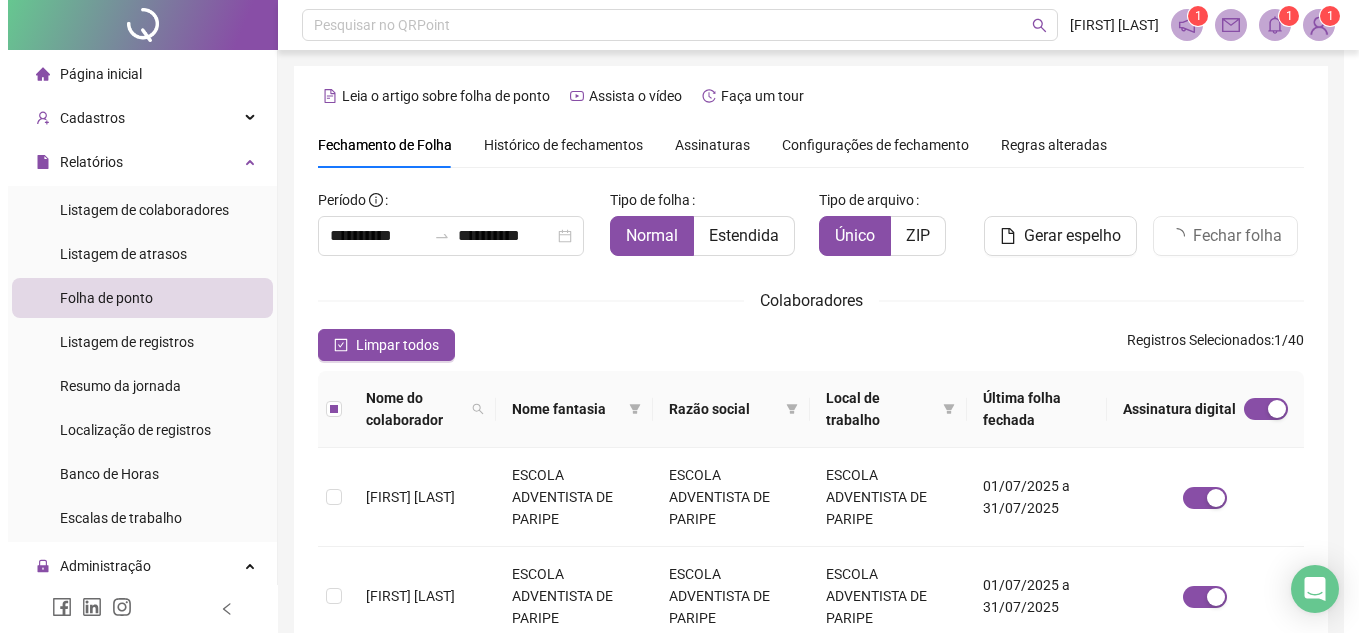 scroll, scrollTop: 93, scrollLeft: 0, axis: vertical 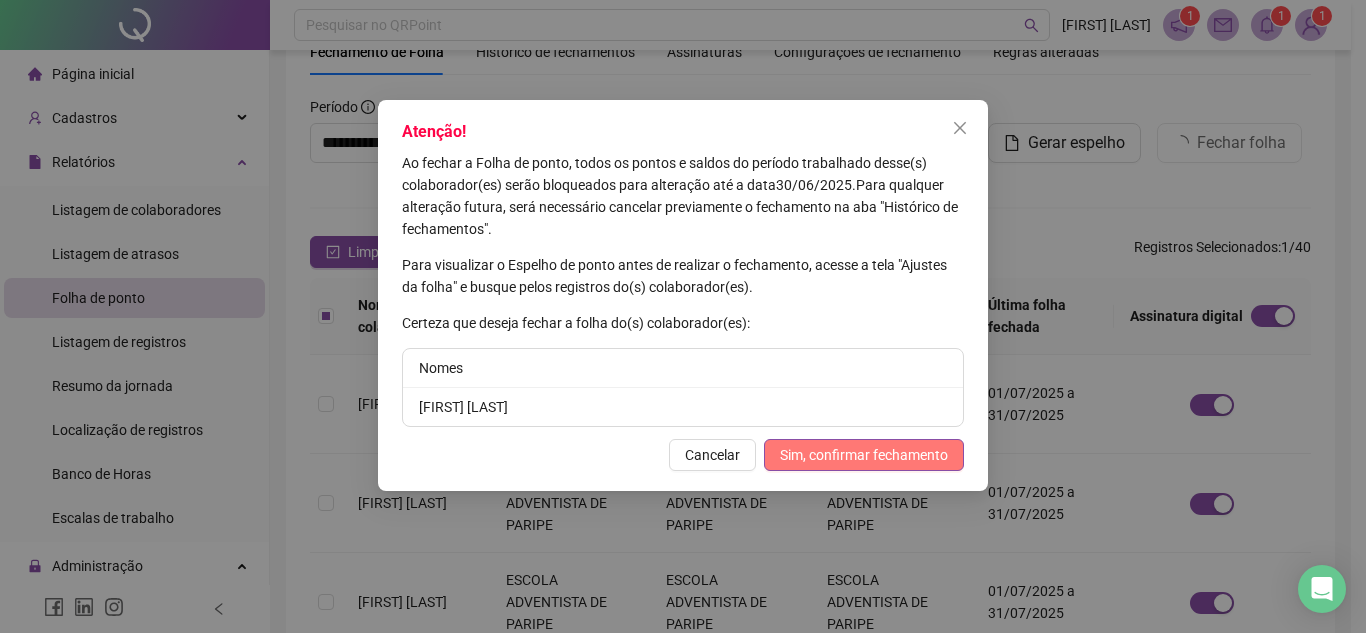 click on "Sim, confirmar fechamento" at bounding box center (864, 455) 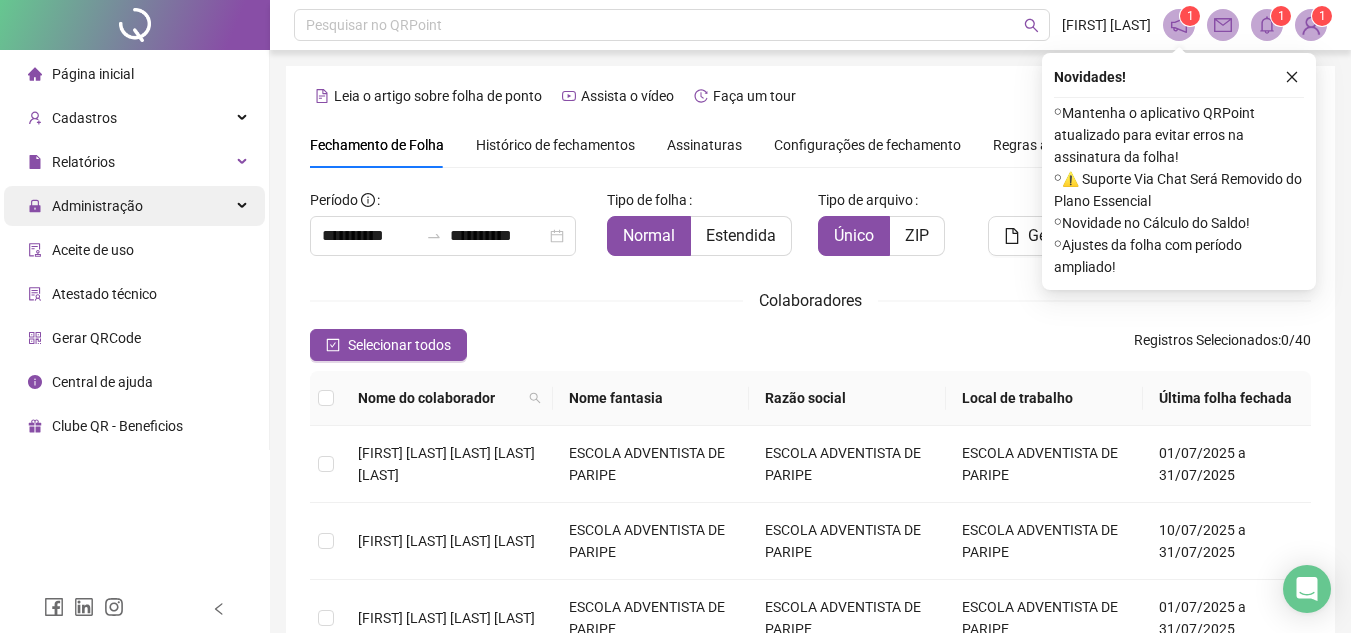scroll, scrollTop: 93, scrollLeft: 0, axis: vertical 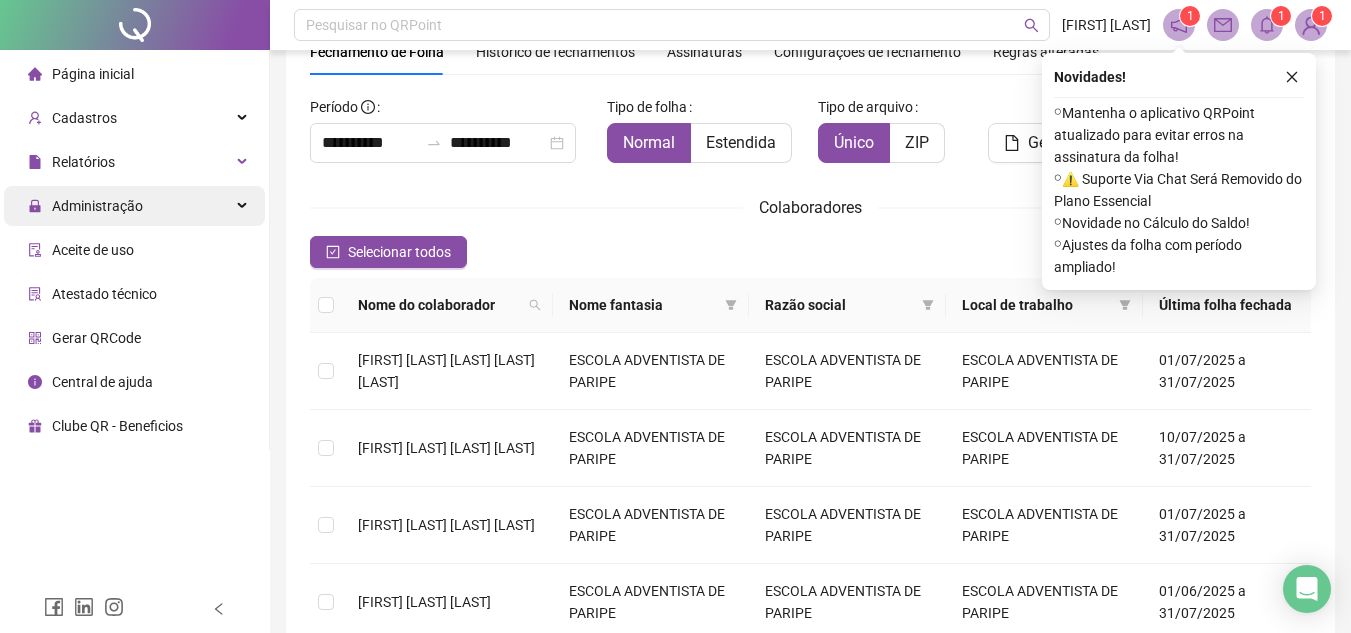 drag, startPoint x: 84, startPoint y: 209, endPoint x: 85, endPoint y: 220, distance: 11.045361 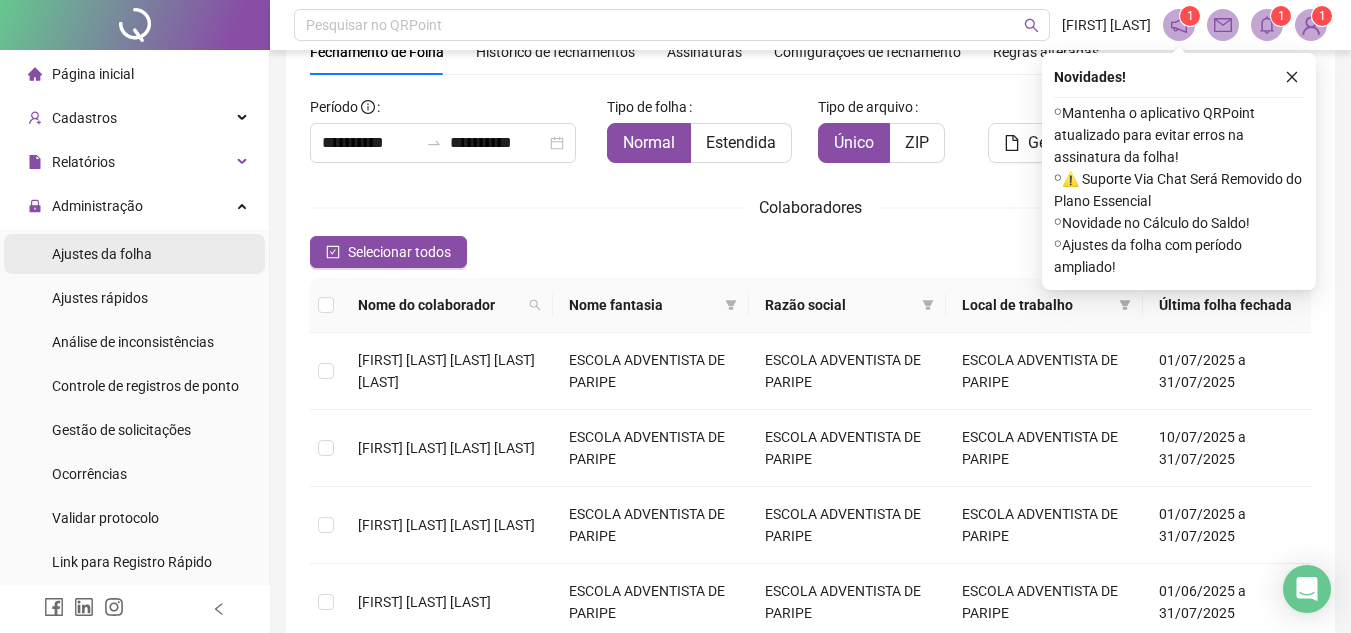 click on "Ajustes da folha" at bounding box center [102, 254] 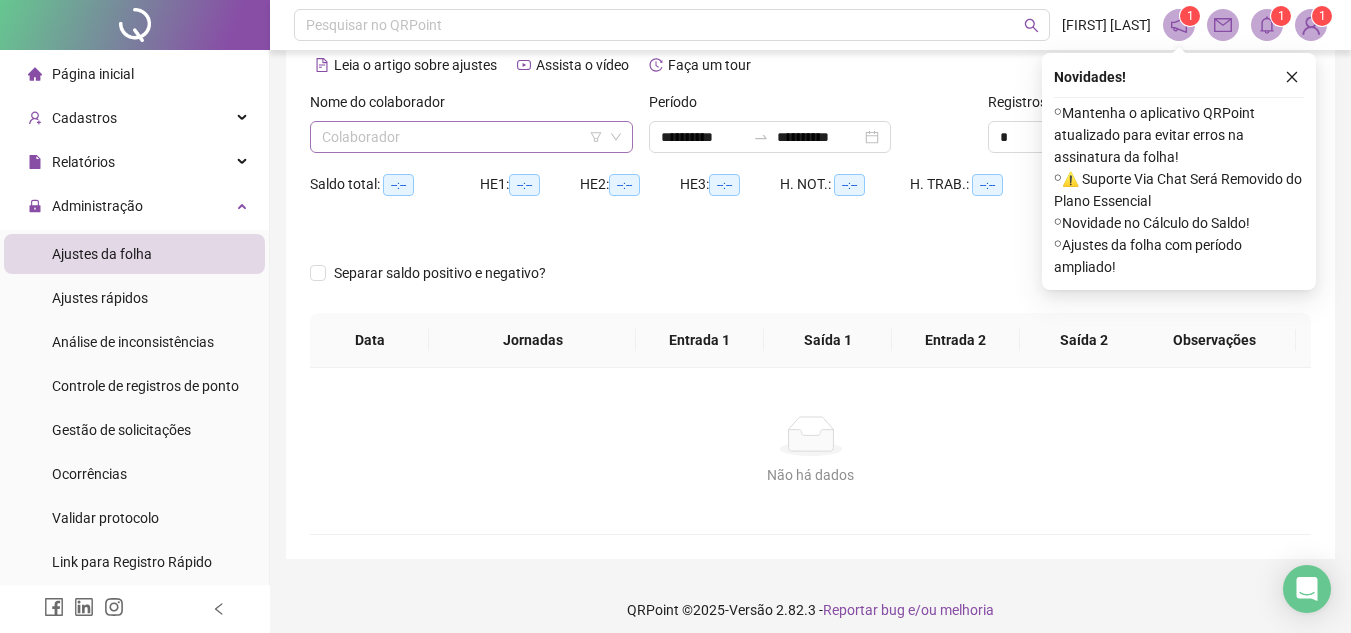 click at bounding box center (465, 137) 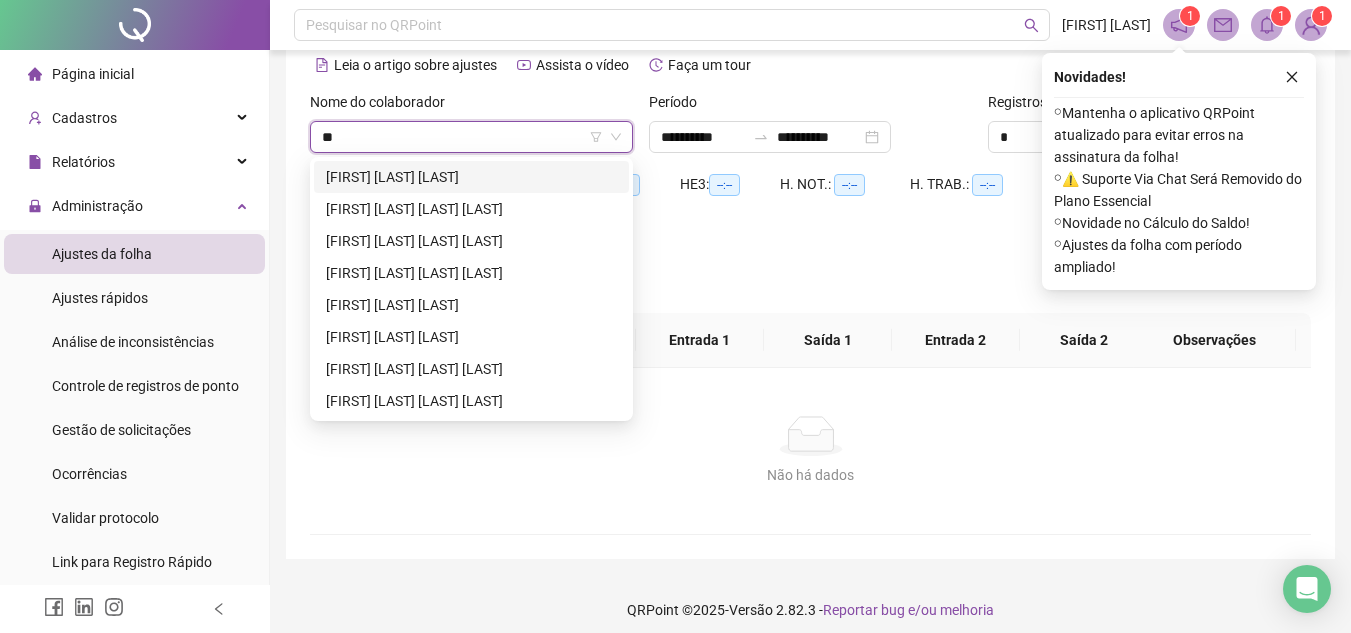 type on "***" 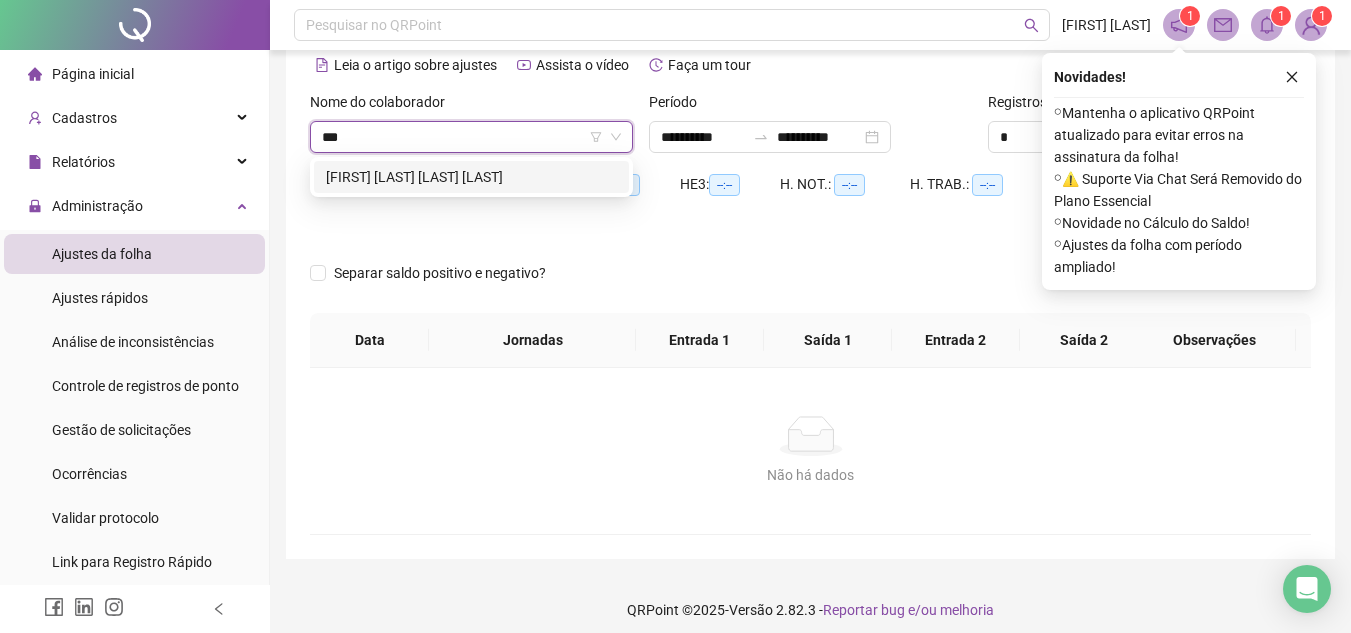 click on "[FIRST] [LAST]" at bounding box center [471, 177] 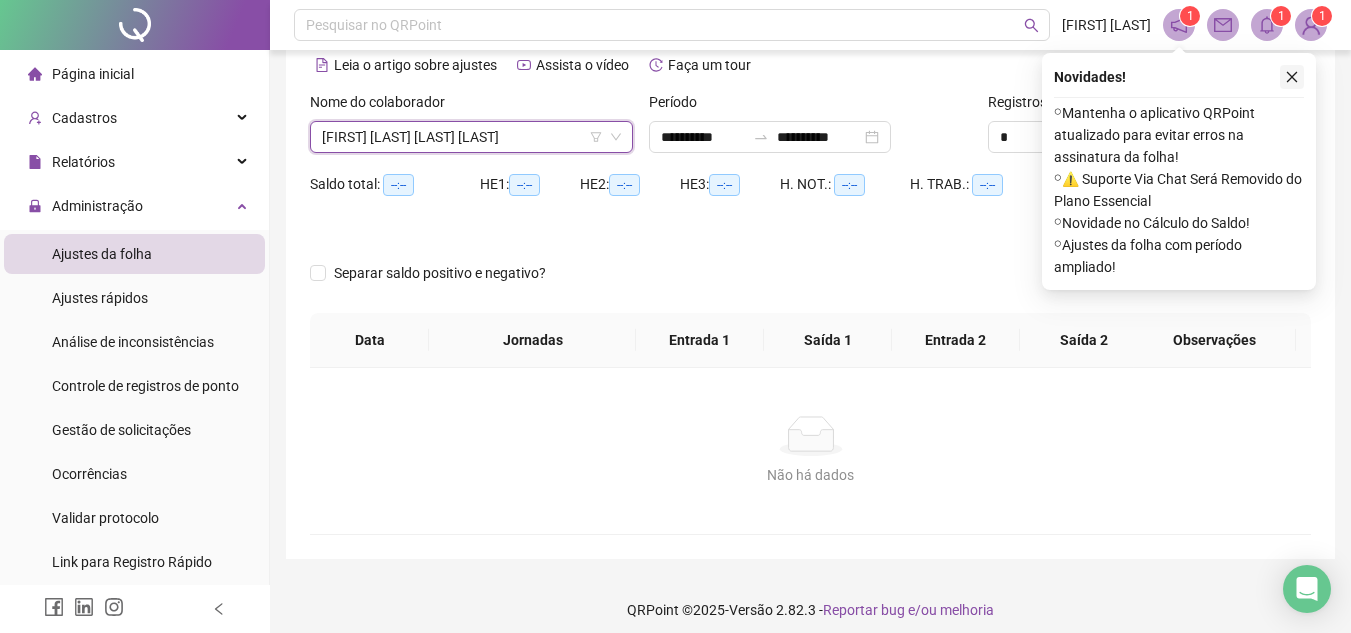 click 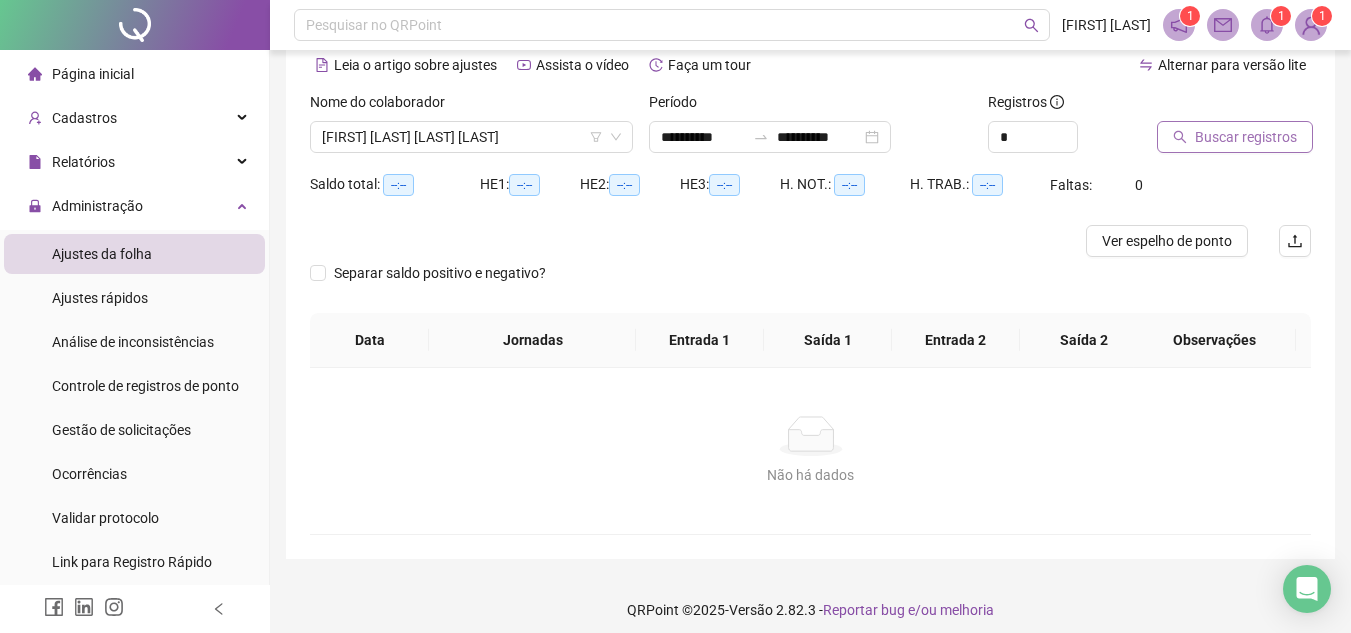 click on "Buscar registros" at bounding box center [1246, 137] 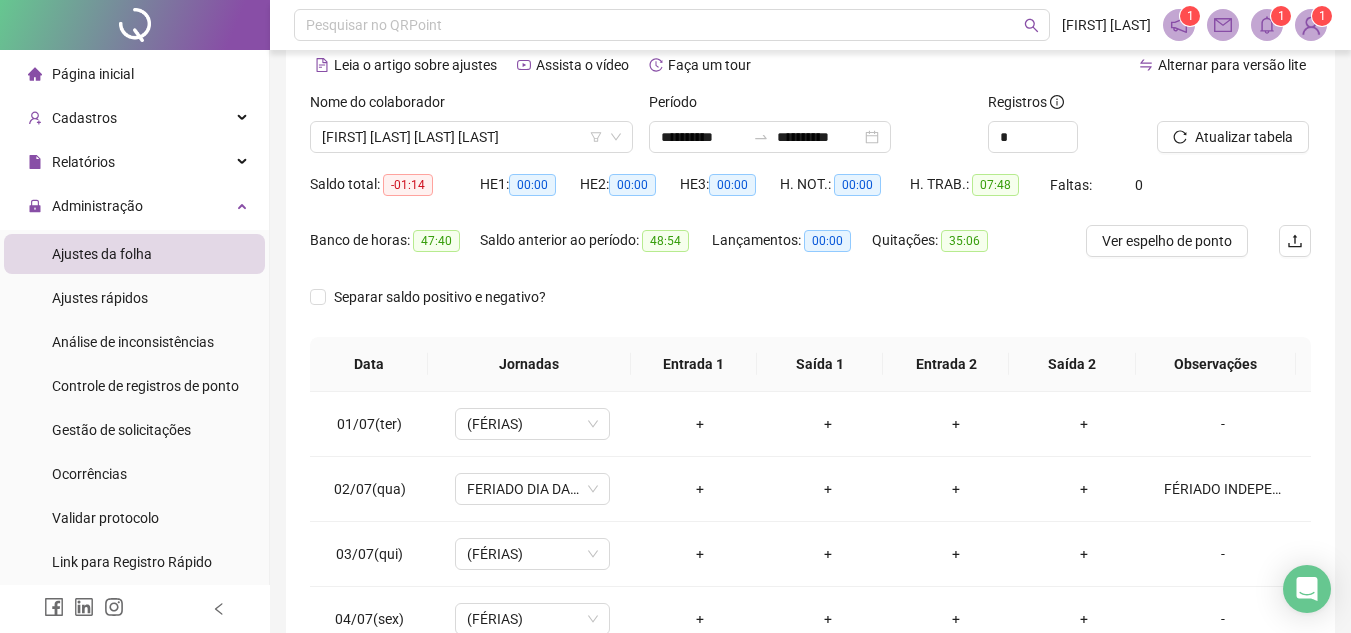 scroll, scrollTop: 389, scrollLeft: 0, axis: vertical 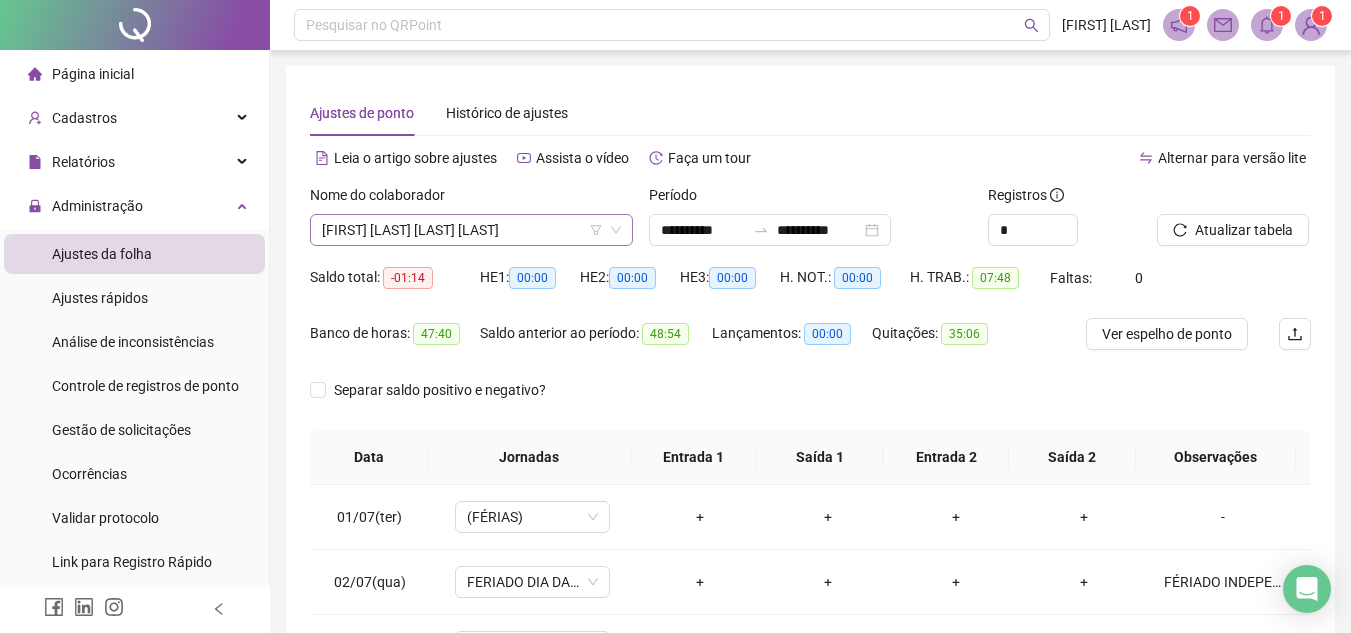 click on "[FIRST] [LAST]" at bounding box center [471, 230] 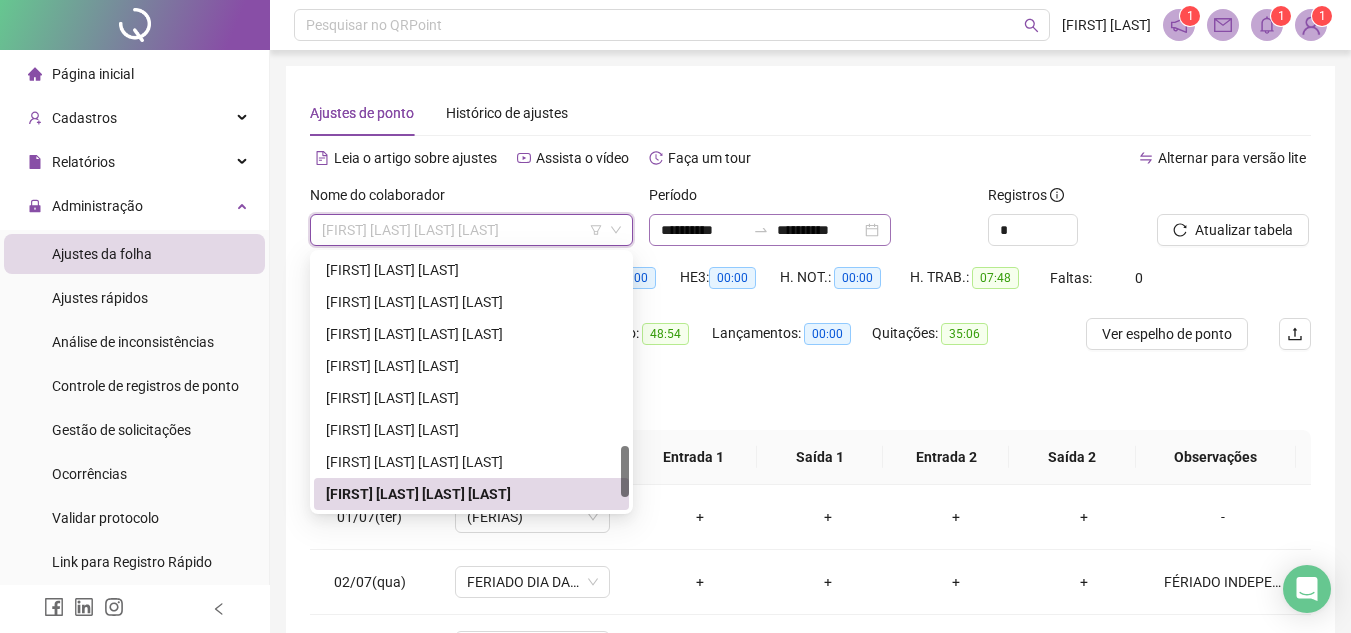click on "**********" at bounding box center [770, 230] 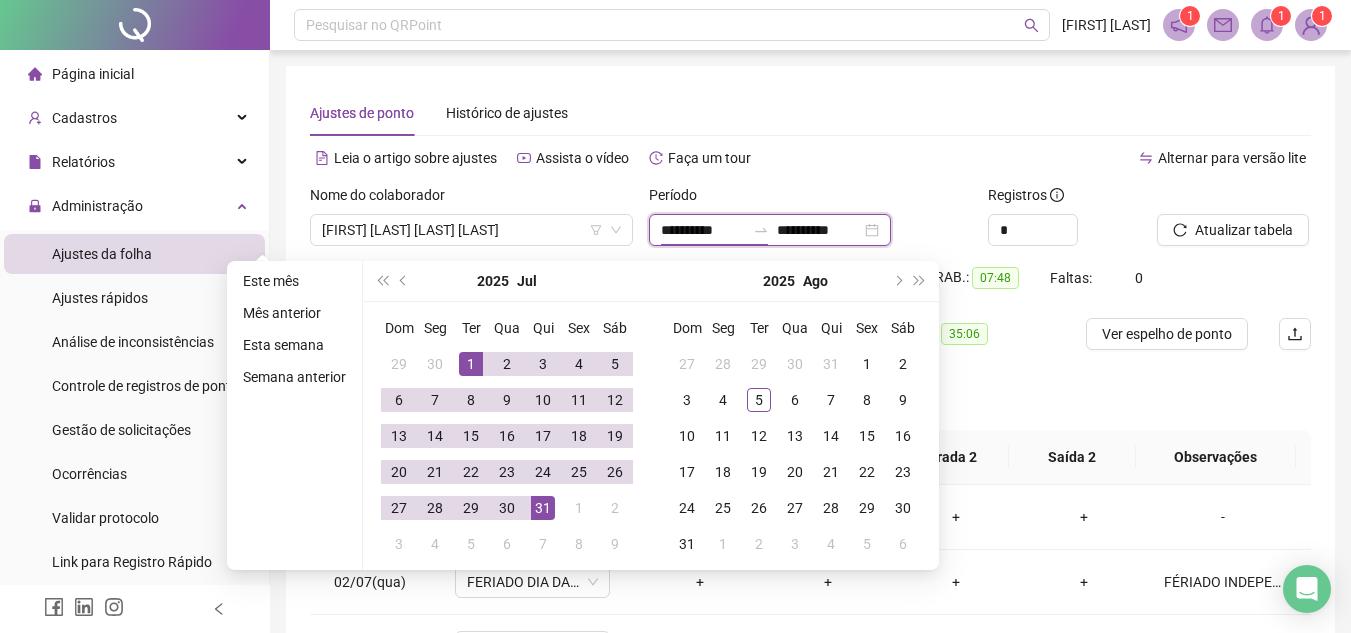 click on "**********" at bounding box center [703, 230] 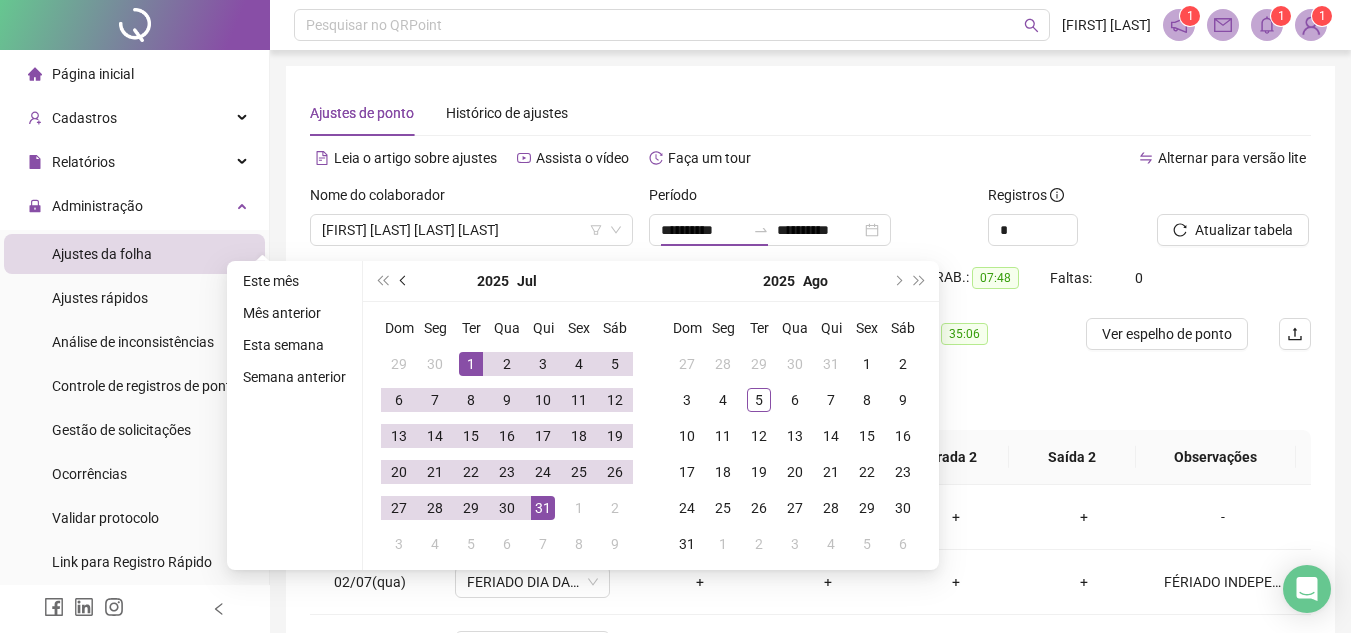 click at bounding box center [405, 281] 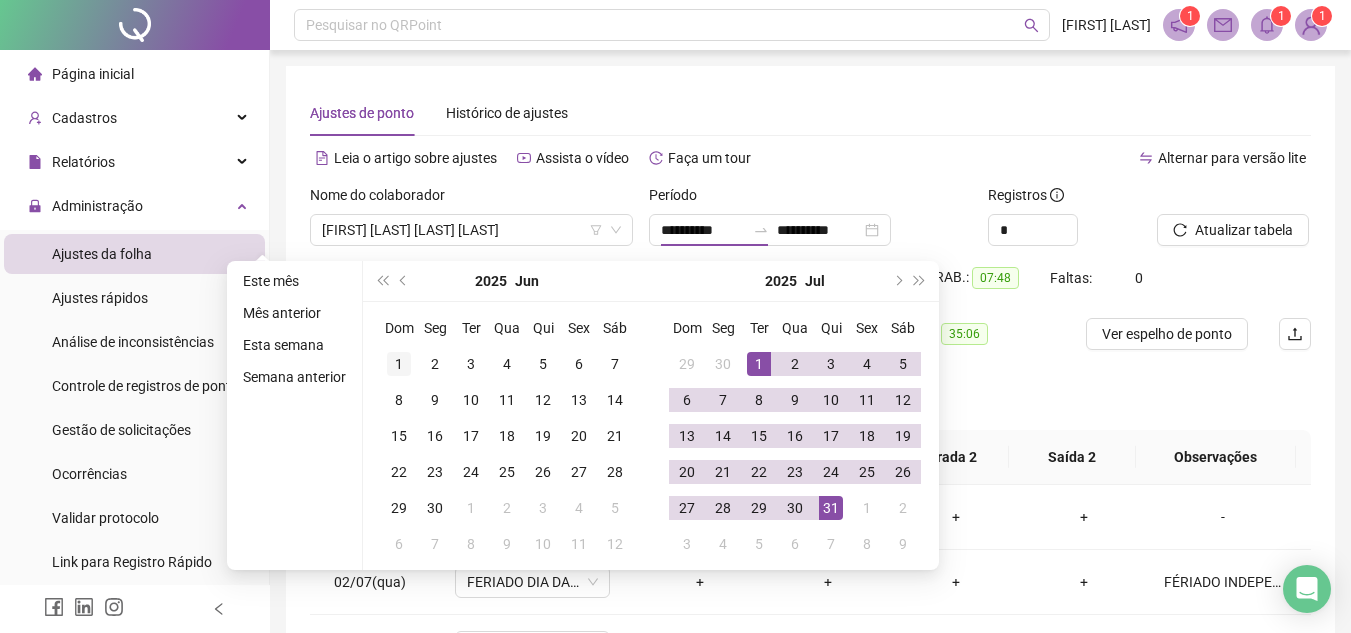 type on "**********" 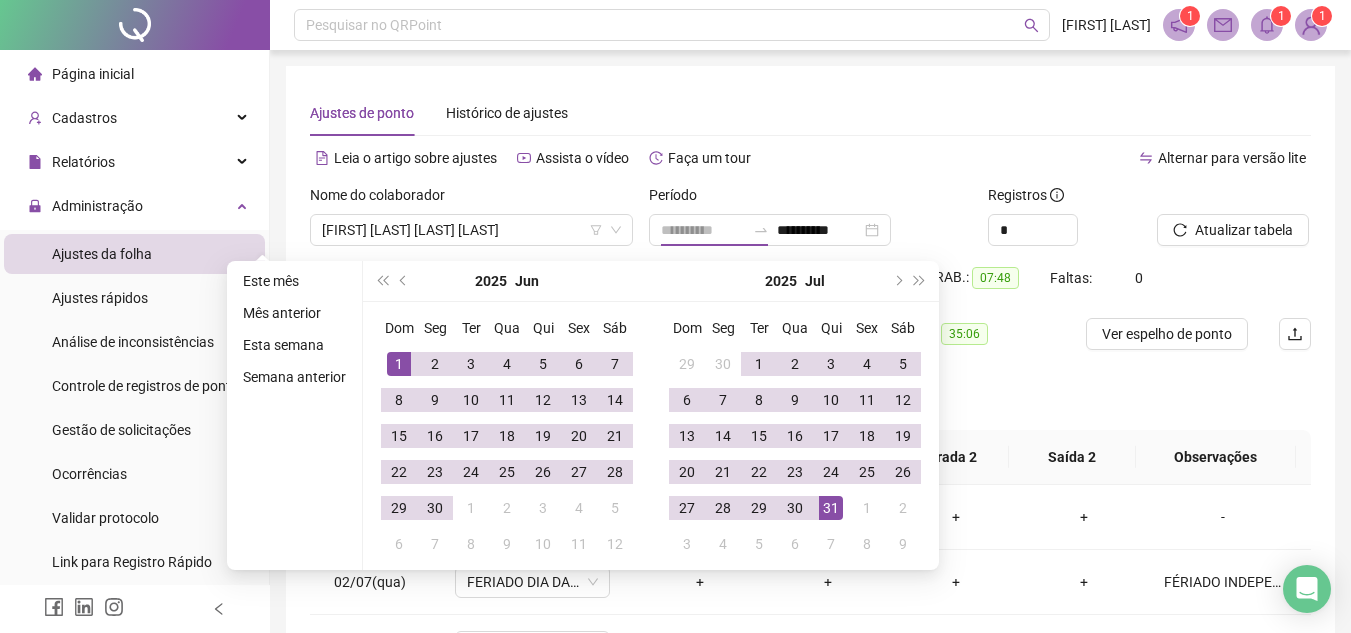 click on "1" at bounding box center [399, 364] 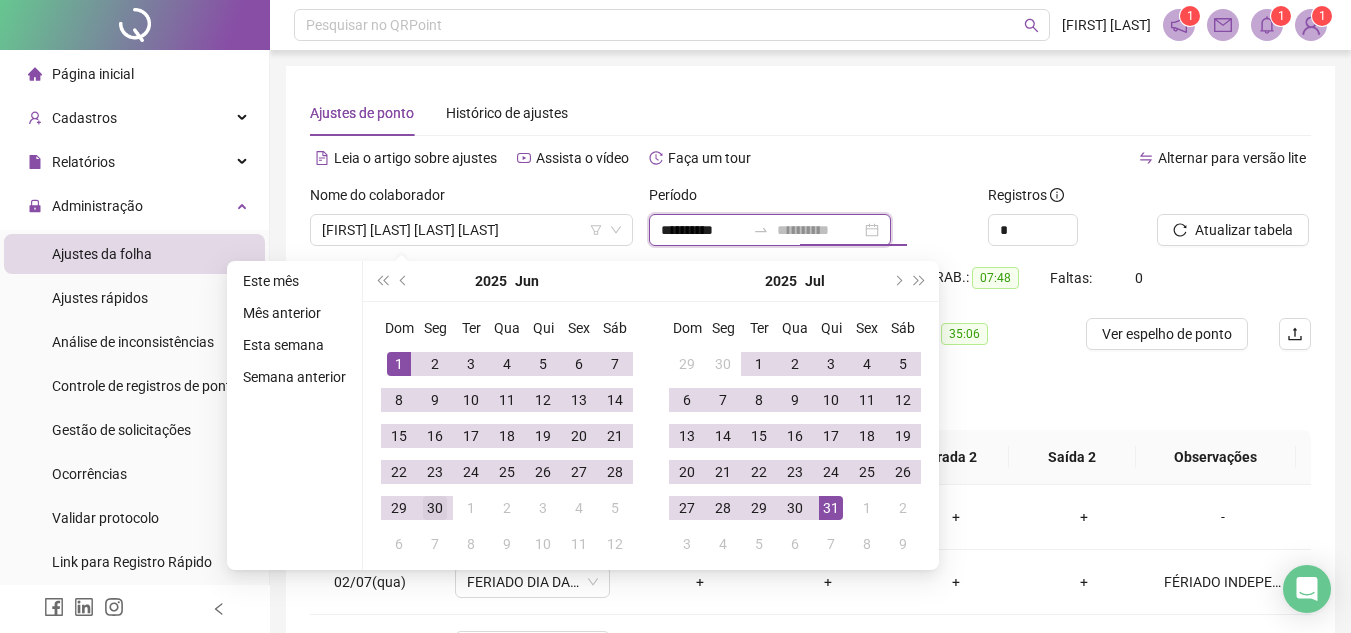 type on "**********" 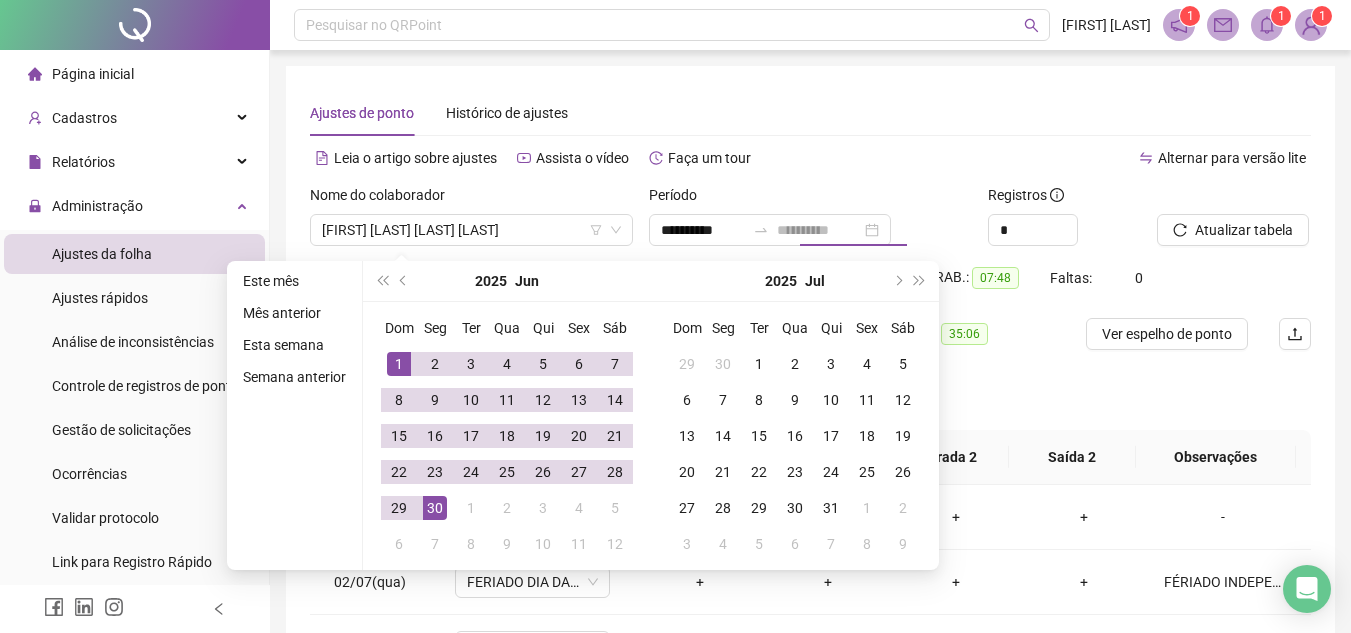 click on "30" at bounding box center [435, 508] 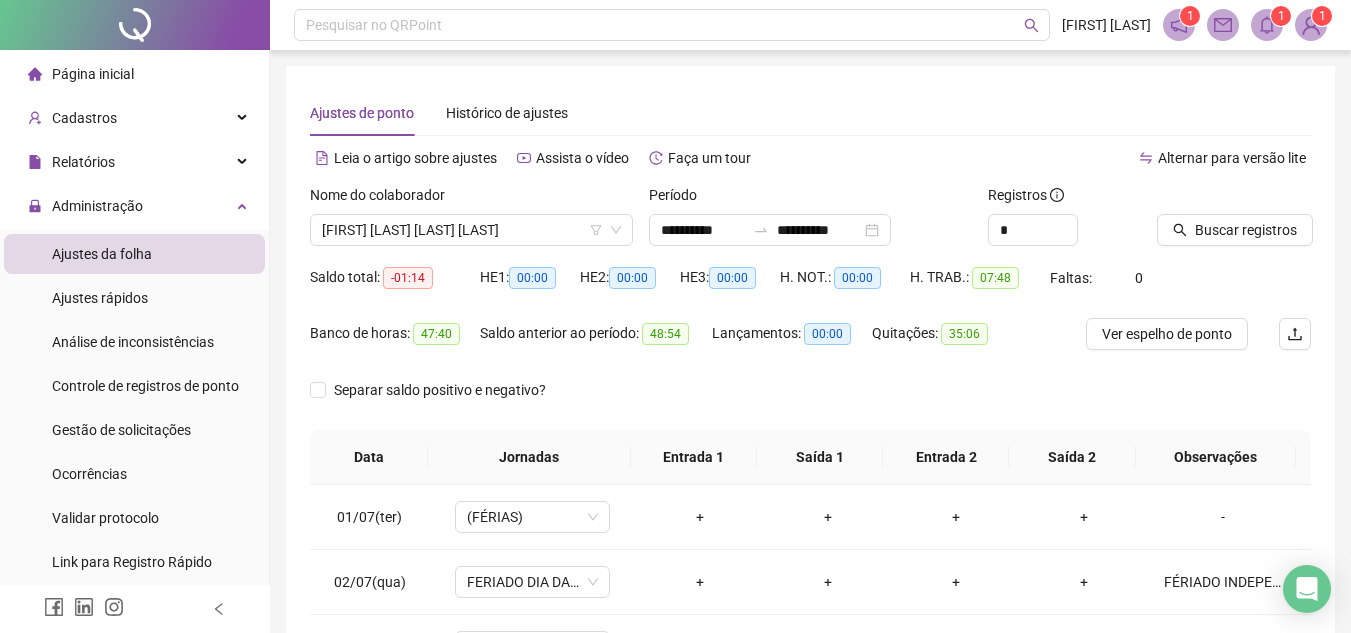 click on "Buscar registros" at bounding box center (1246, 230) 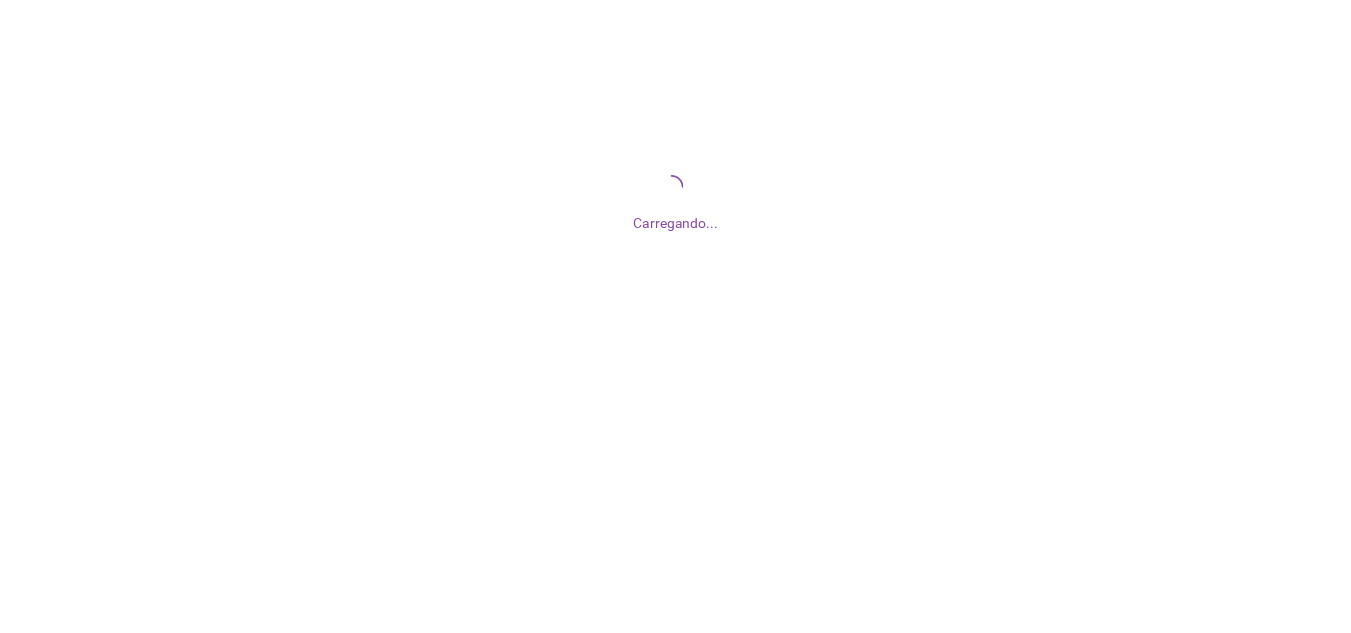 scroll, scrollTop: 0, scrollLeft: 0, axis: both 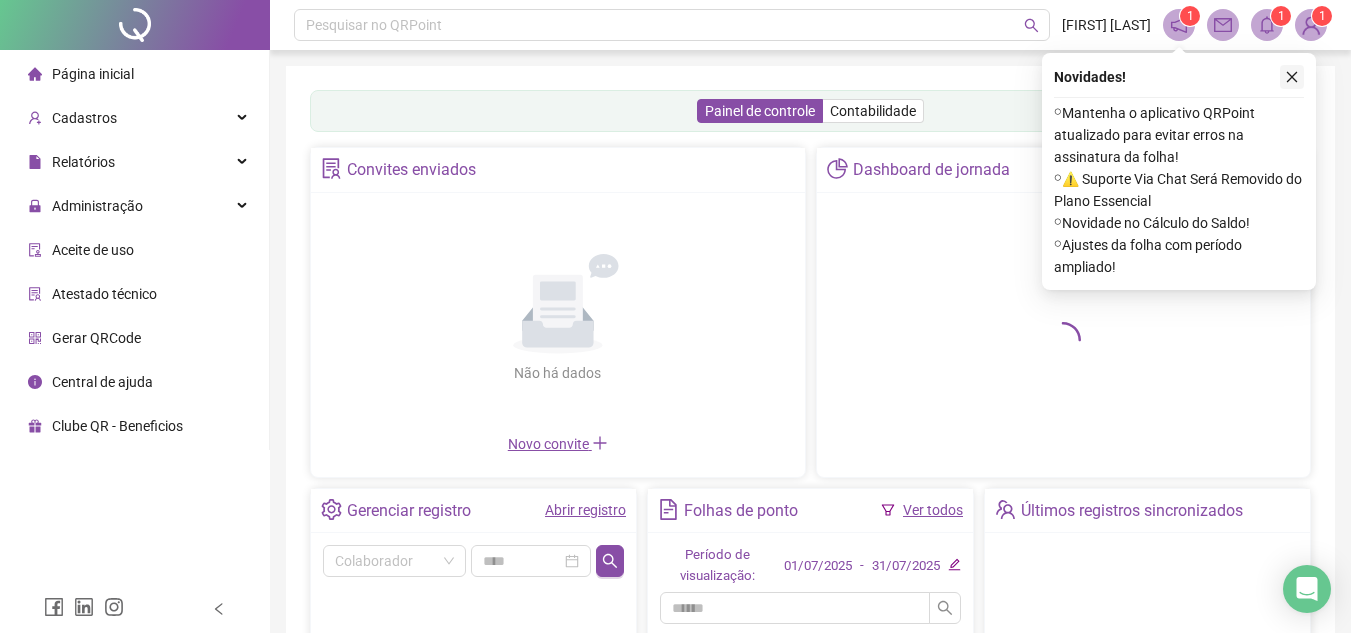 click 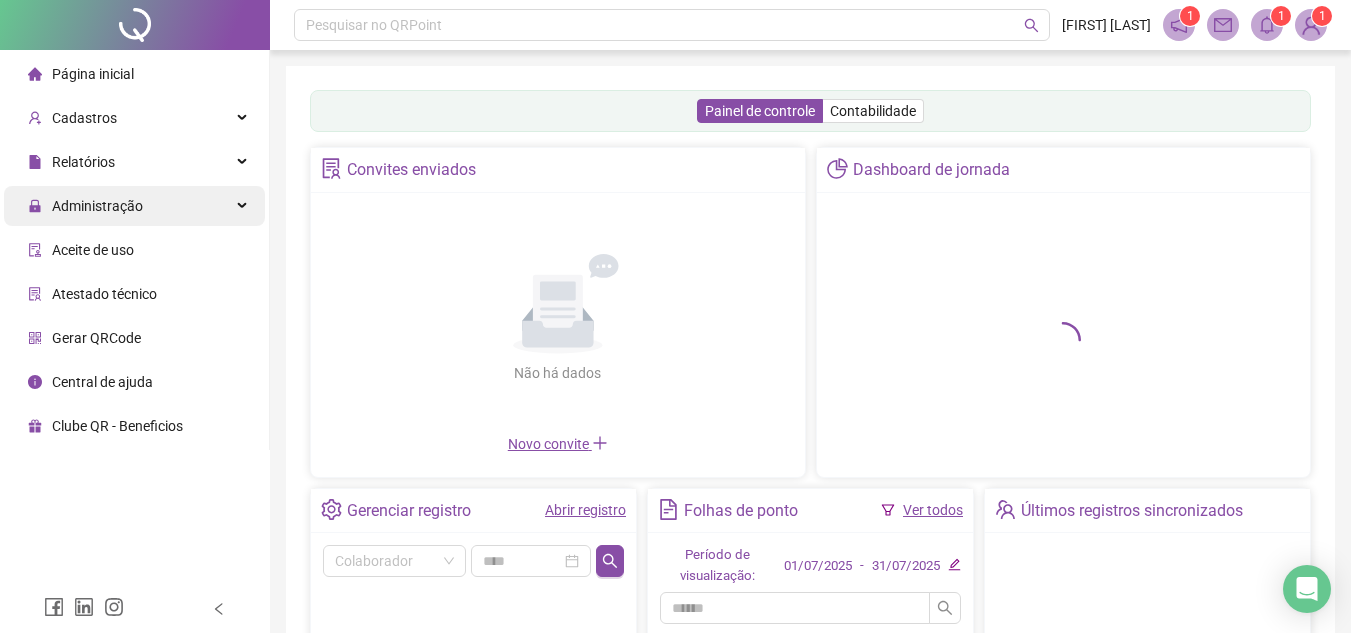 click on "Administração" at bounding box center (97, 206) 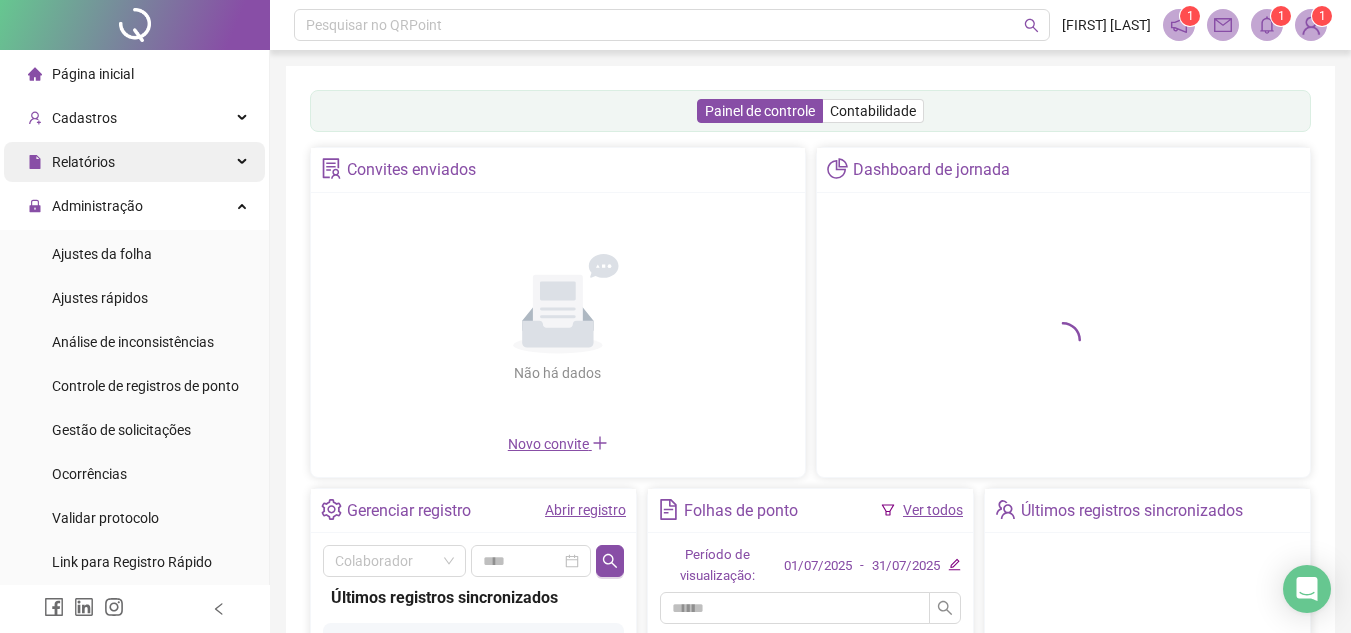 click on "Relatórios" at bounding box center [71, 162] 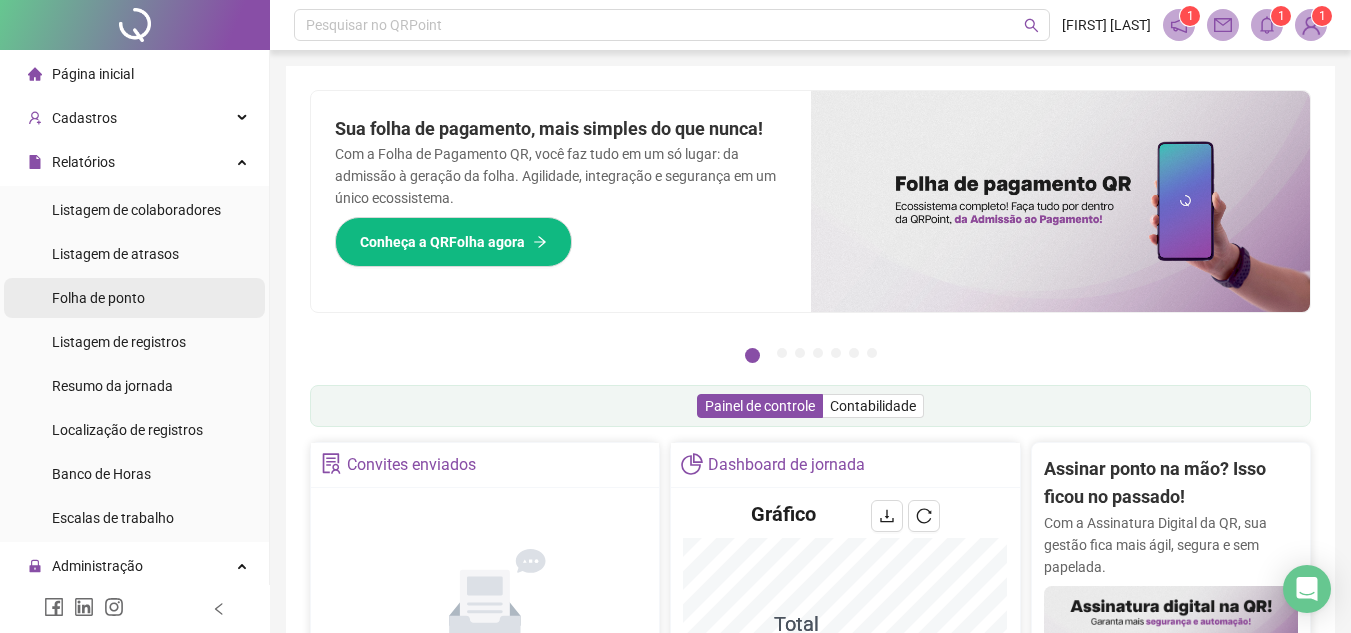 click on "Folha de ponto" at bounding box center [98, 298] 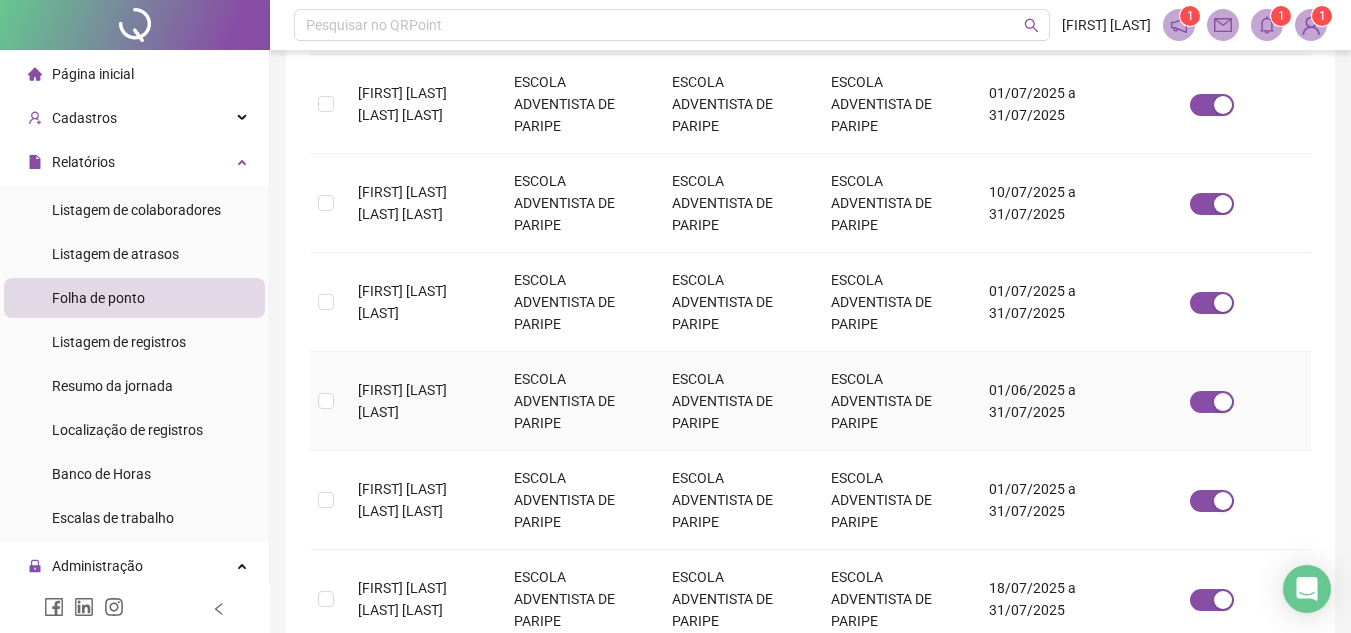 scroll, scrollTop: 979, scrollLeft: 0, axis: vertical 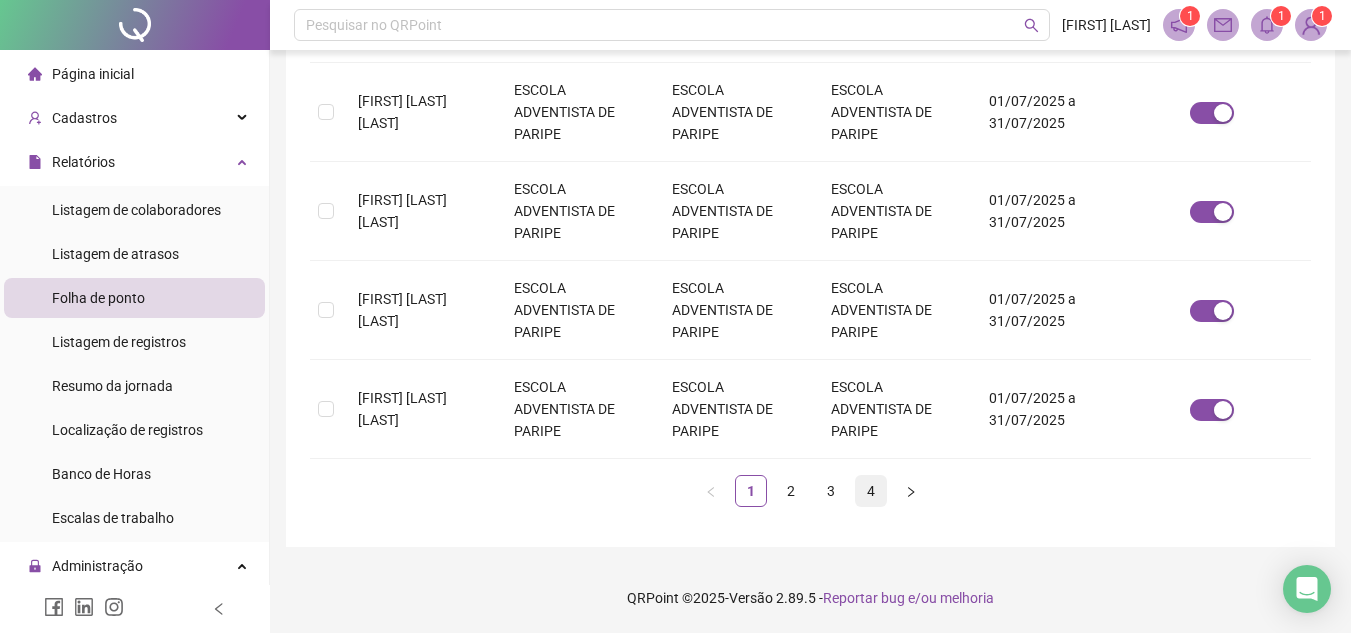 click on "4" at bounding box center (871, 491) 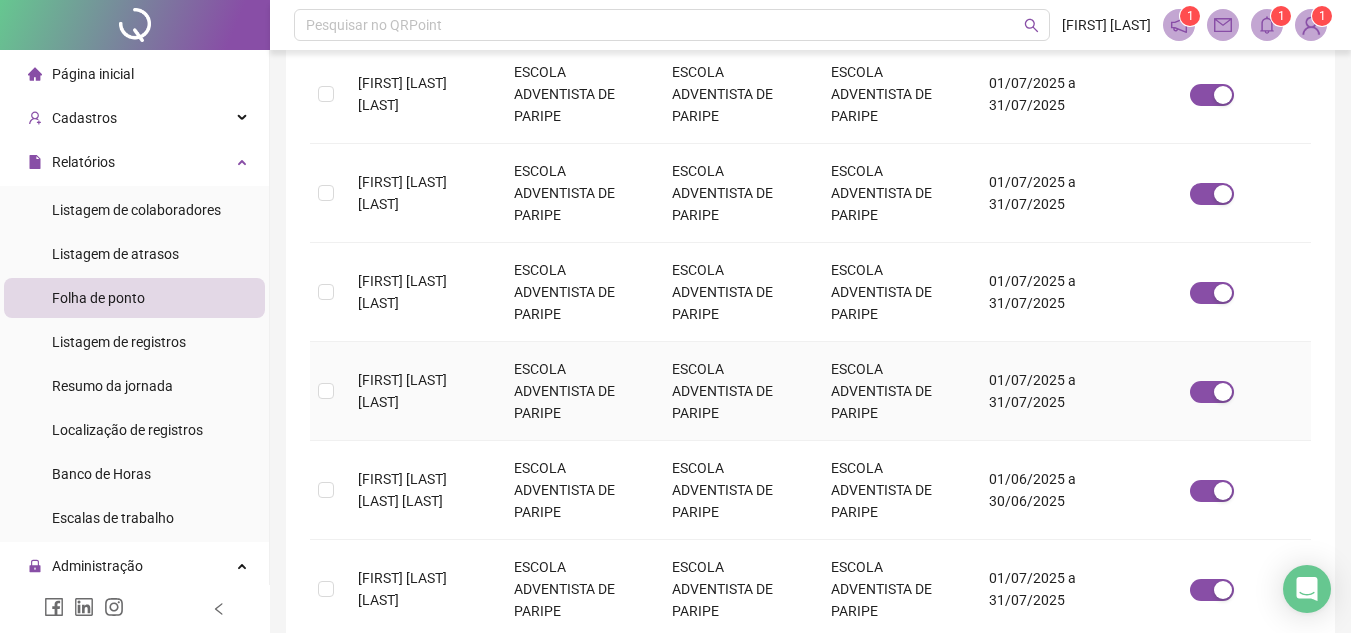 scroll, scrollTop: 900, scrollLeft: 0, axis: vertical 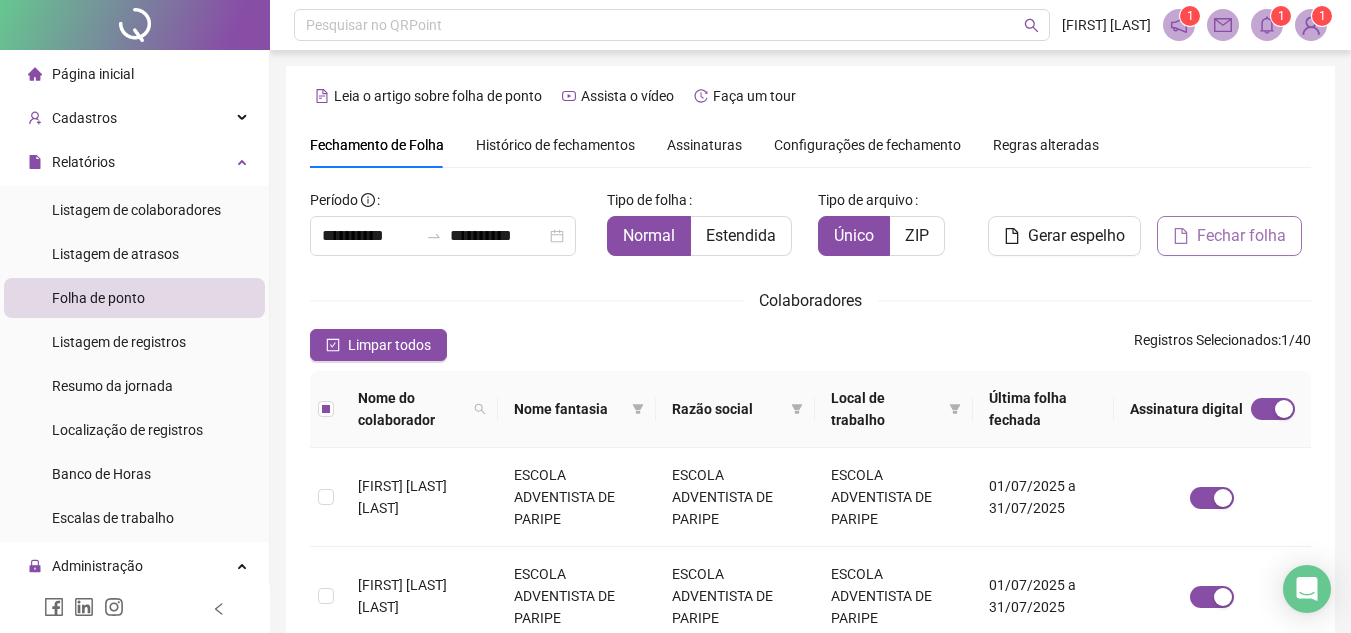 click on "Fechar folha" at bounding box center [1241, 236] 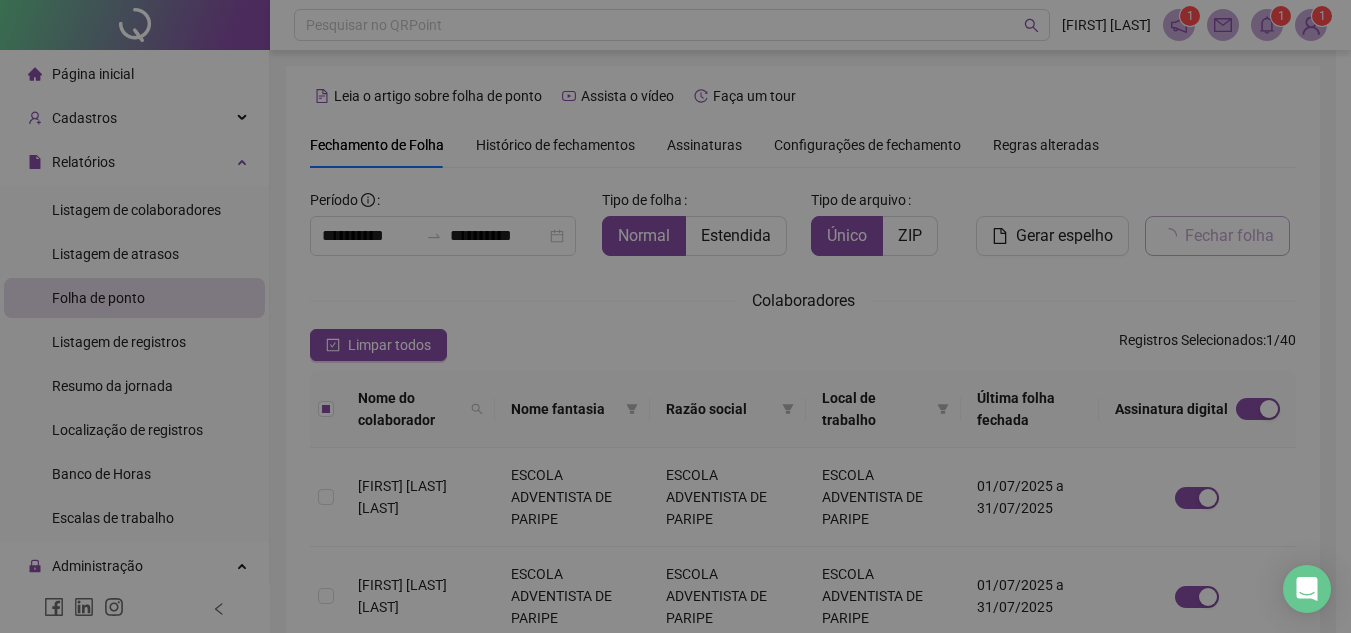 scroll, scrollTop: 93, scrollLeft: 0, axis: vertical 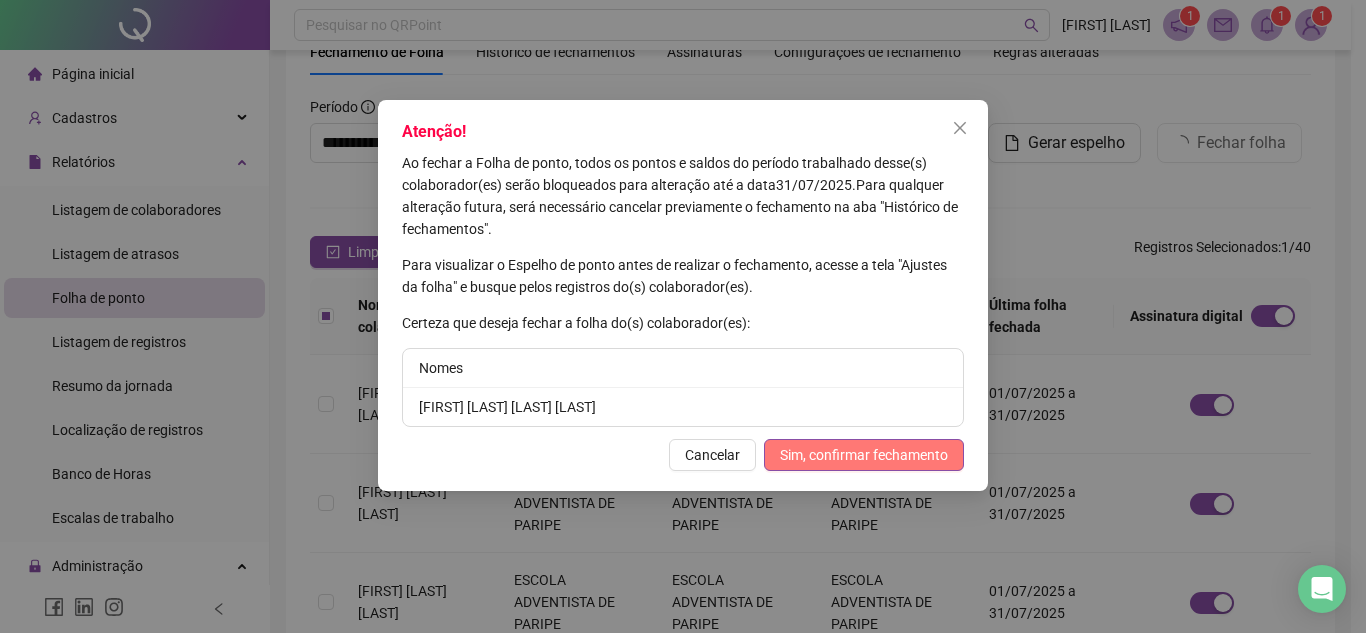 click on "Sim, confirmar fechamento" at bounding box center (864, 455) 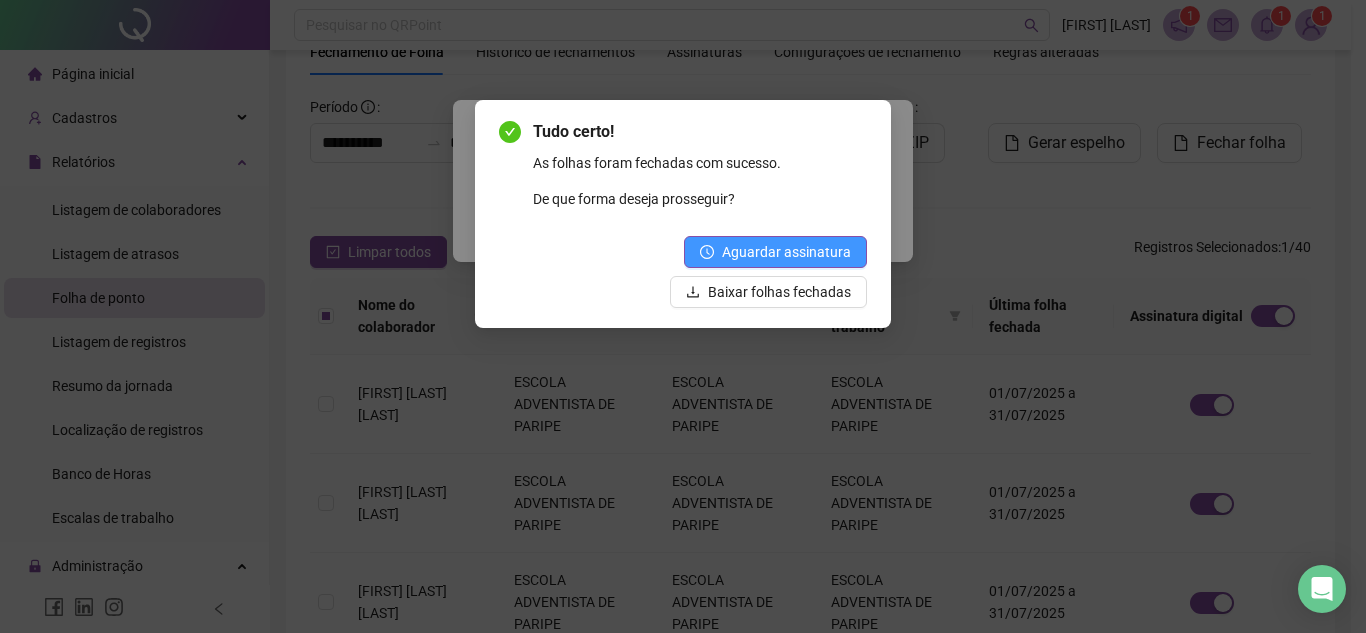 click on "Aguardar assinatura" at bounding box center [786, 252] 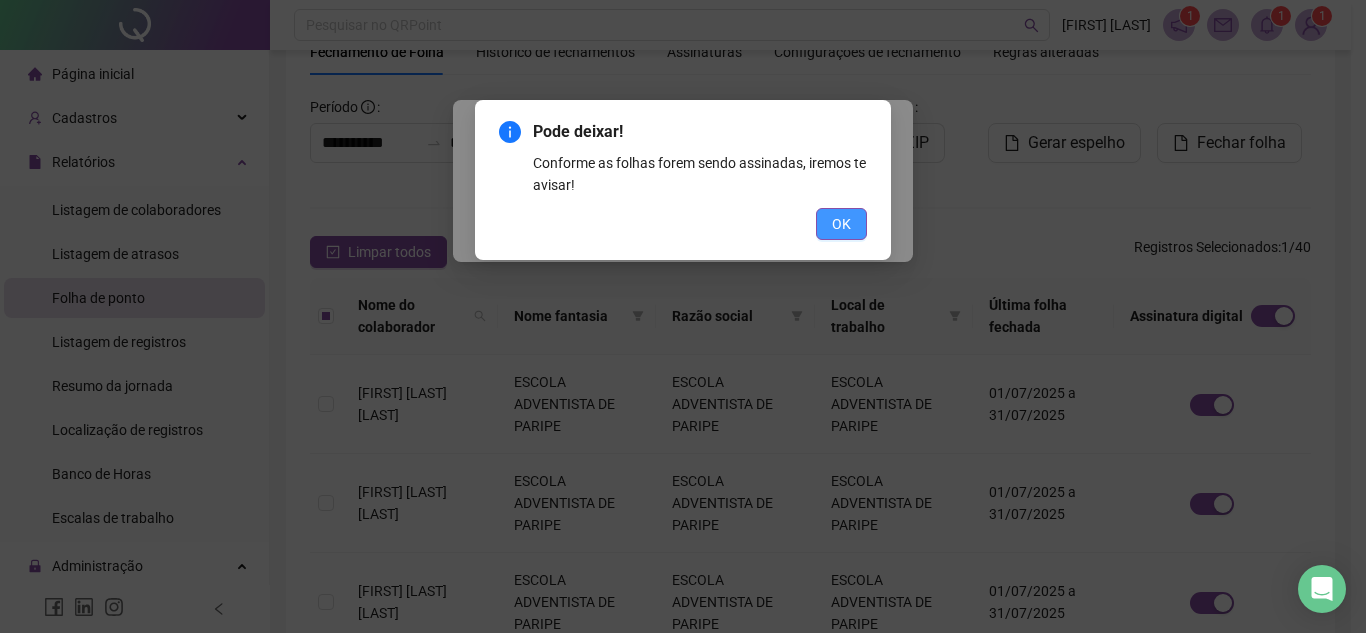 click on "OK" at bounding box center [841, 224] 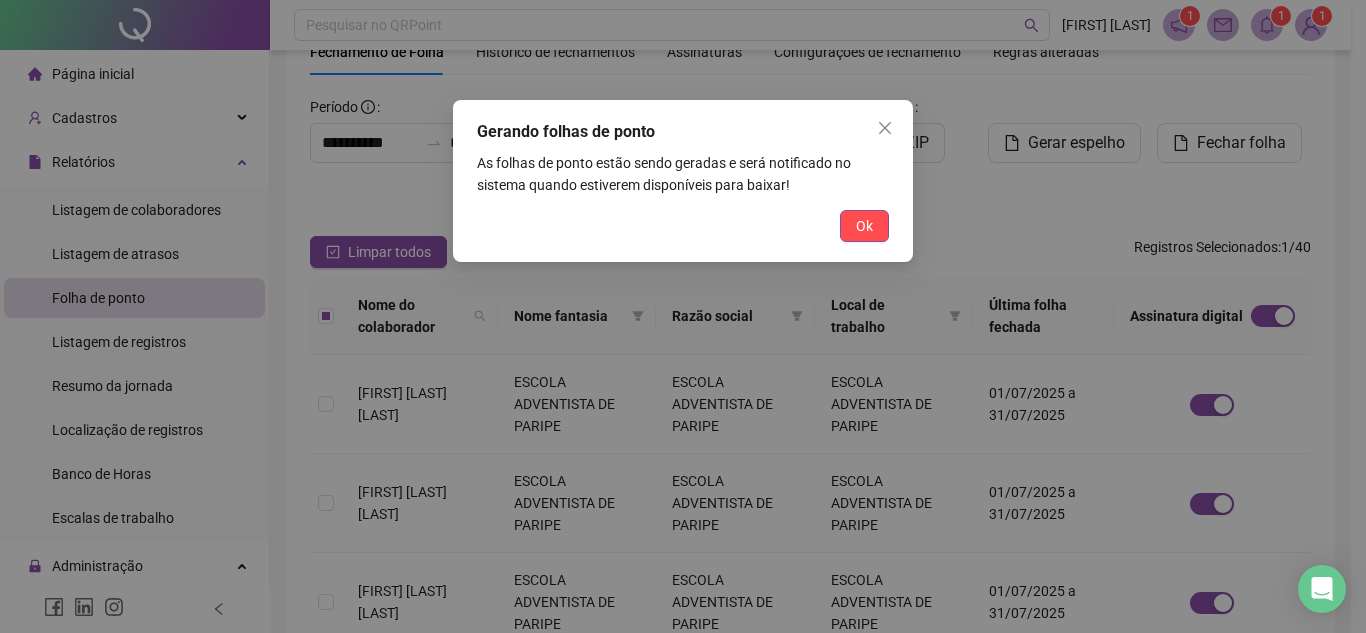 drag, startPoint x: 855, startPoint y: 225, endPoint x: 807, endPoint y: 255, distance: 56.603886 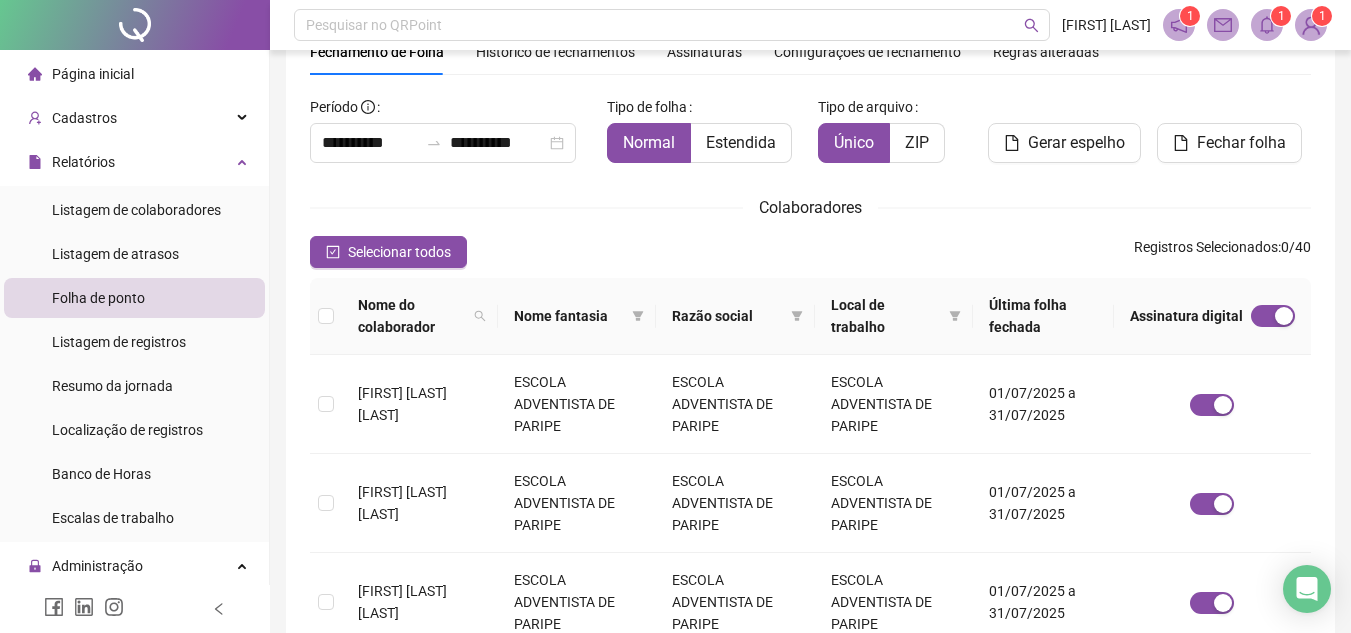 scroll, scrollTop: 0, scrollLeft: 0, axis: both 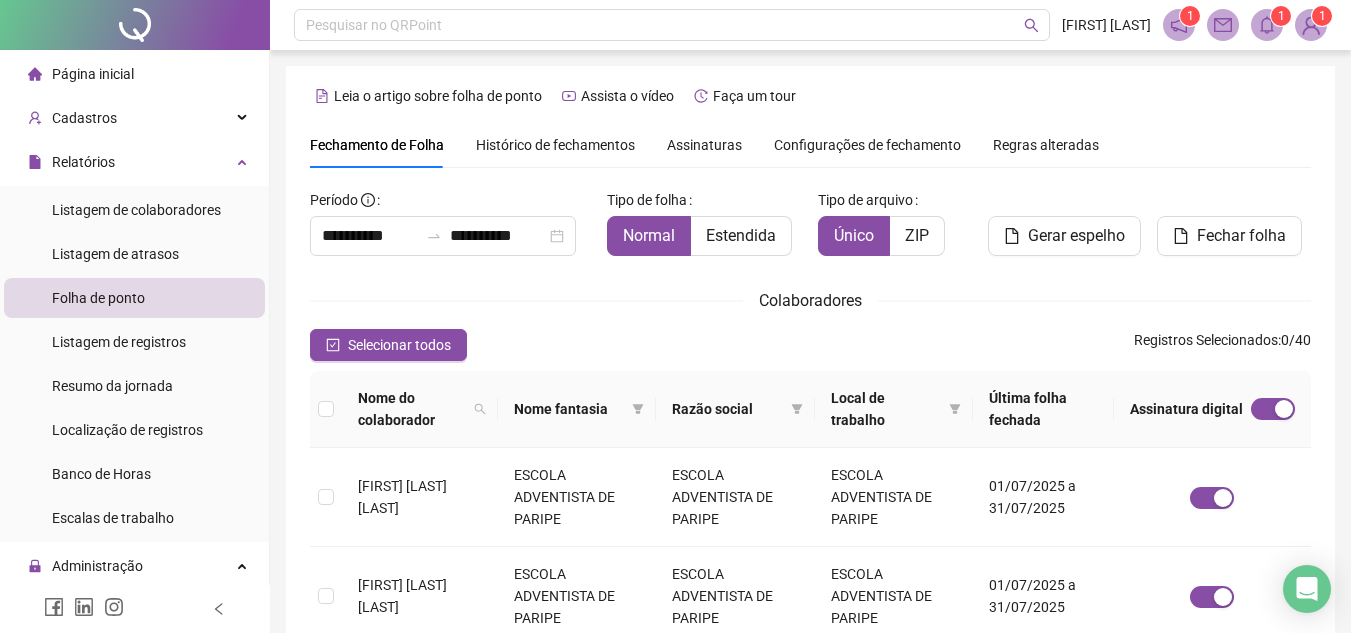 click on "Assinaturas" at bounding box center [704, 145] 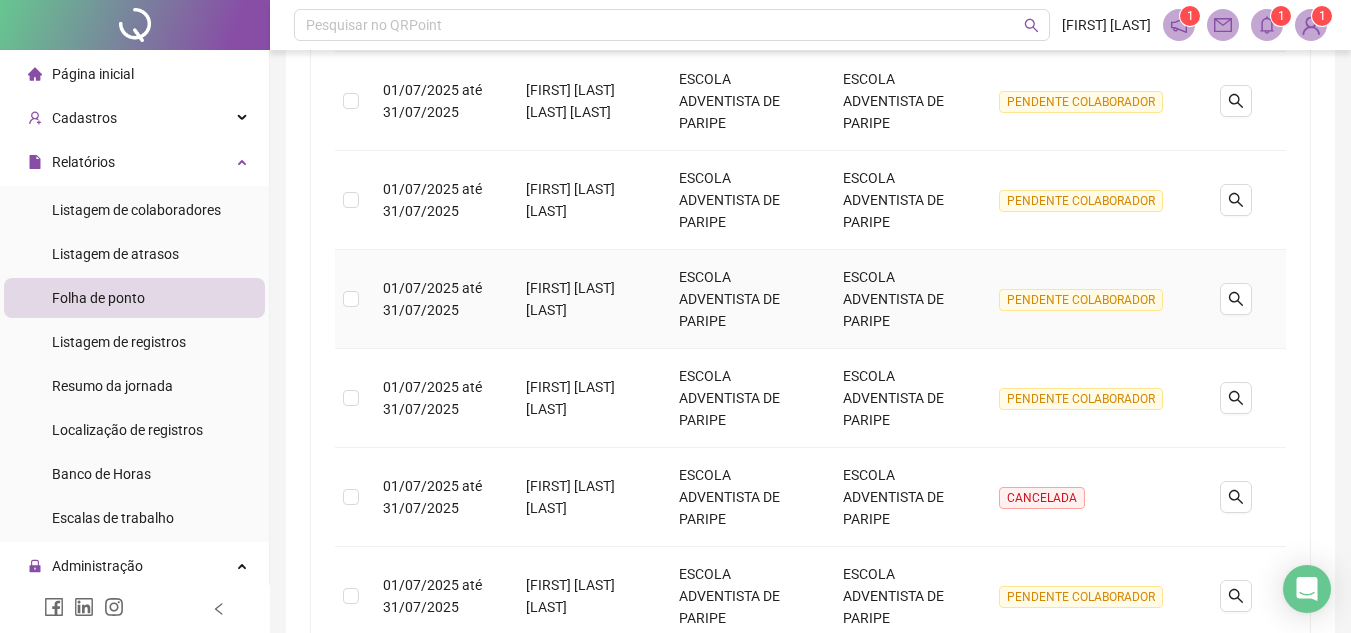 scroll, scrollTop: 0, scrollLeft: 0, axis: both 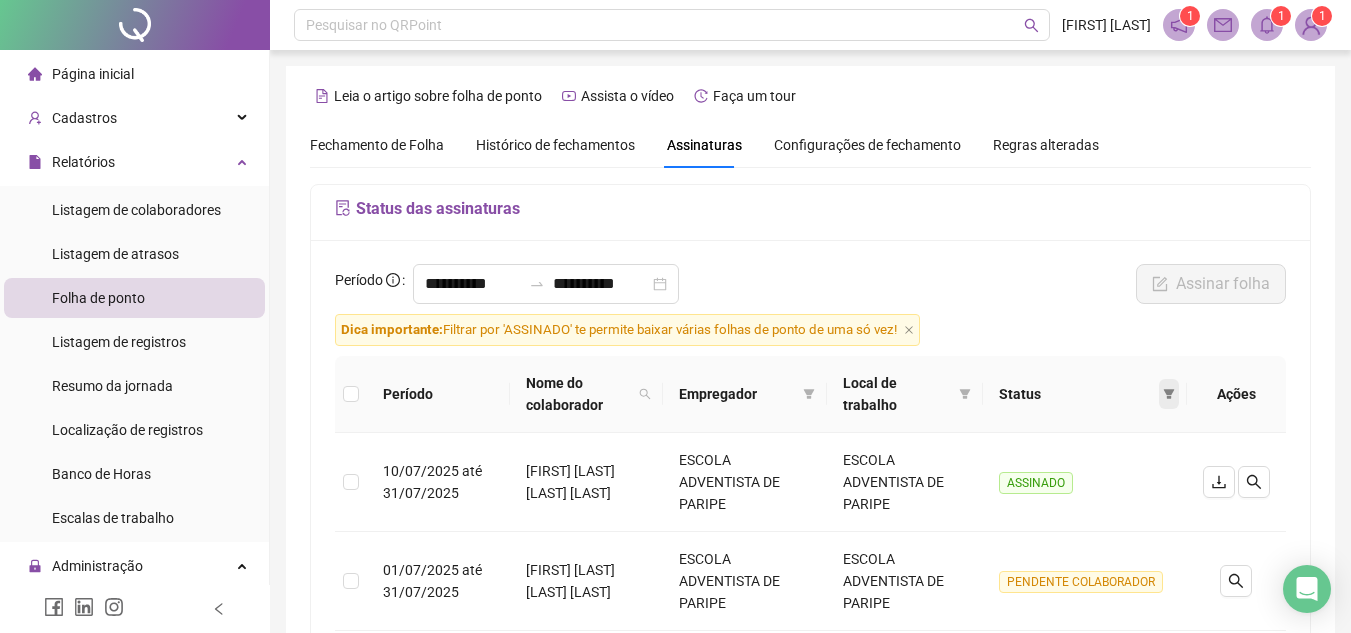click 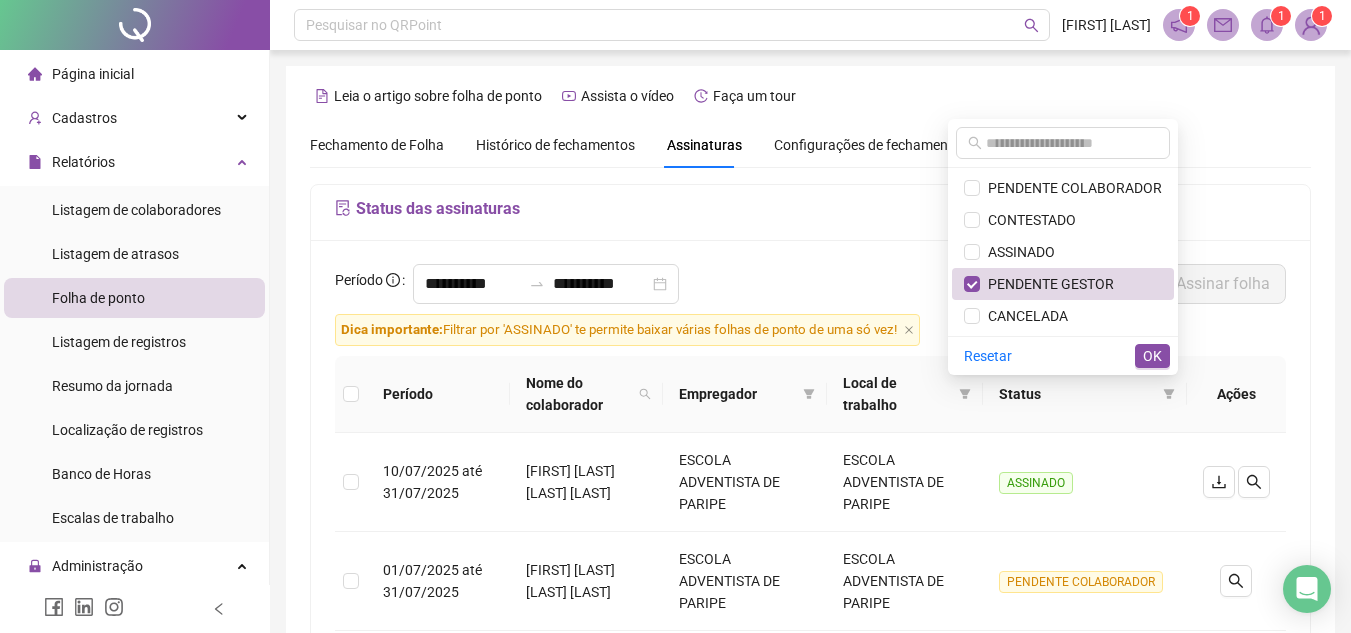 click on "OK" at bounding box center [1152, 356] 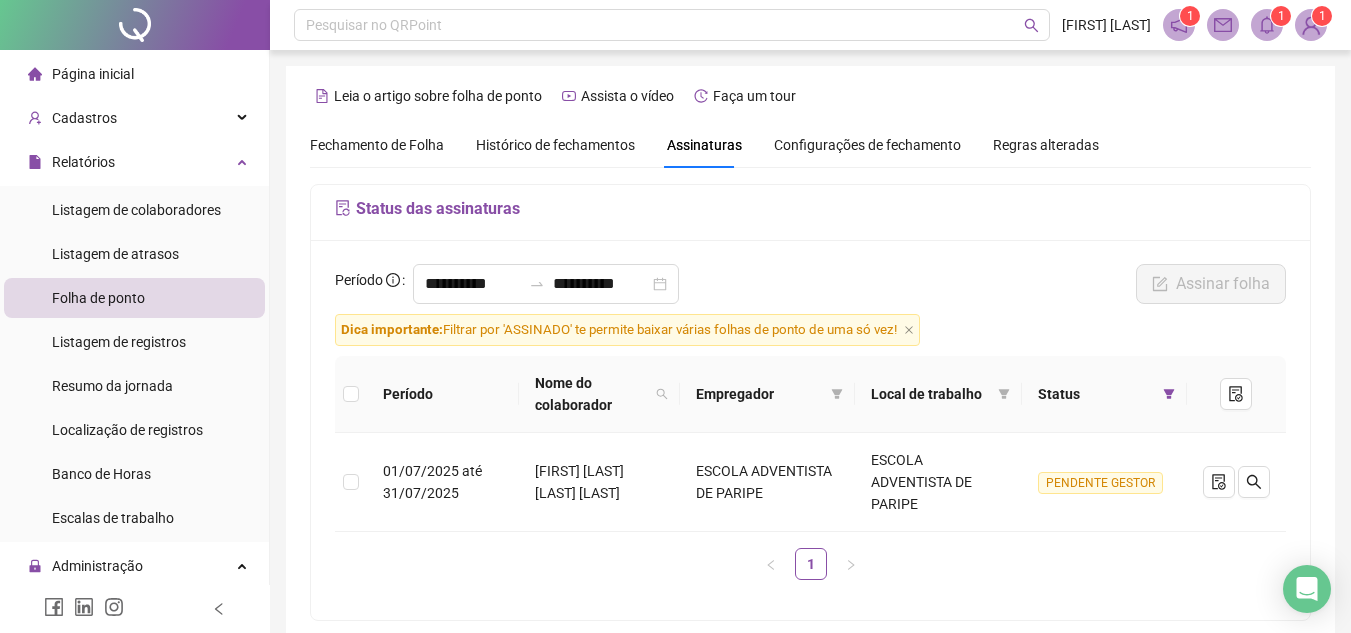 scroll, scrollTop: 98, scrollLeft: 0, axis: vertical 